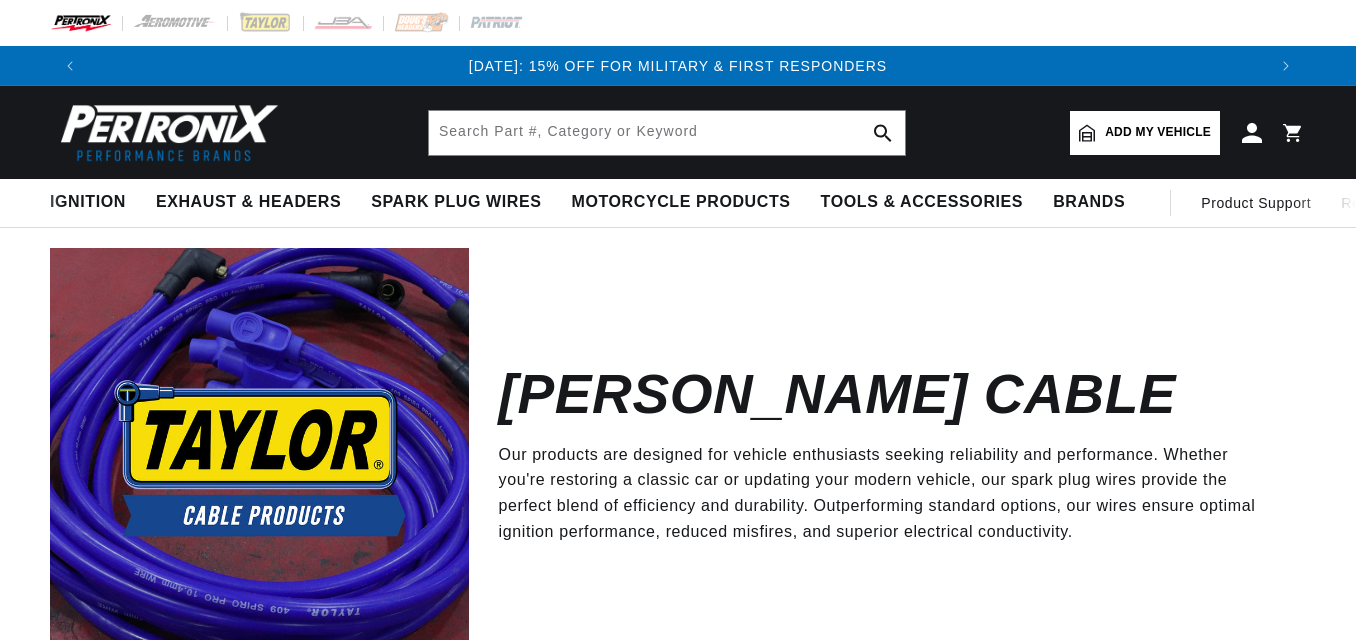 scroll, scrollTop: 0, scrollLeft: 0, axis: both 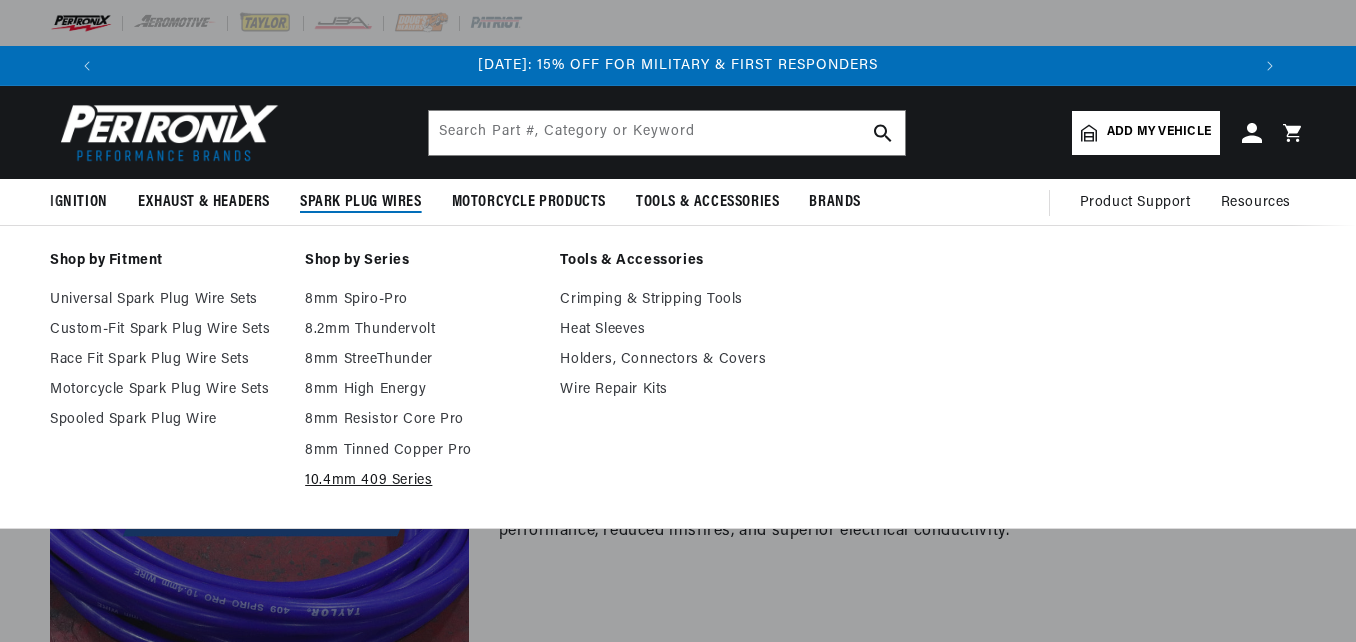click on "10.4mm 409 Series" at bounding box center [422, 481] 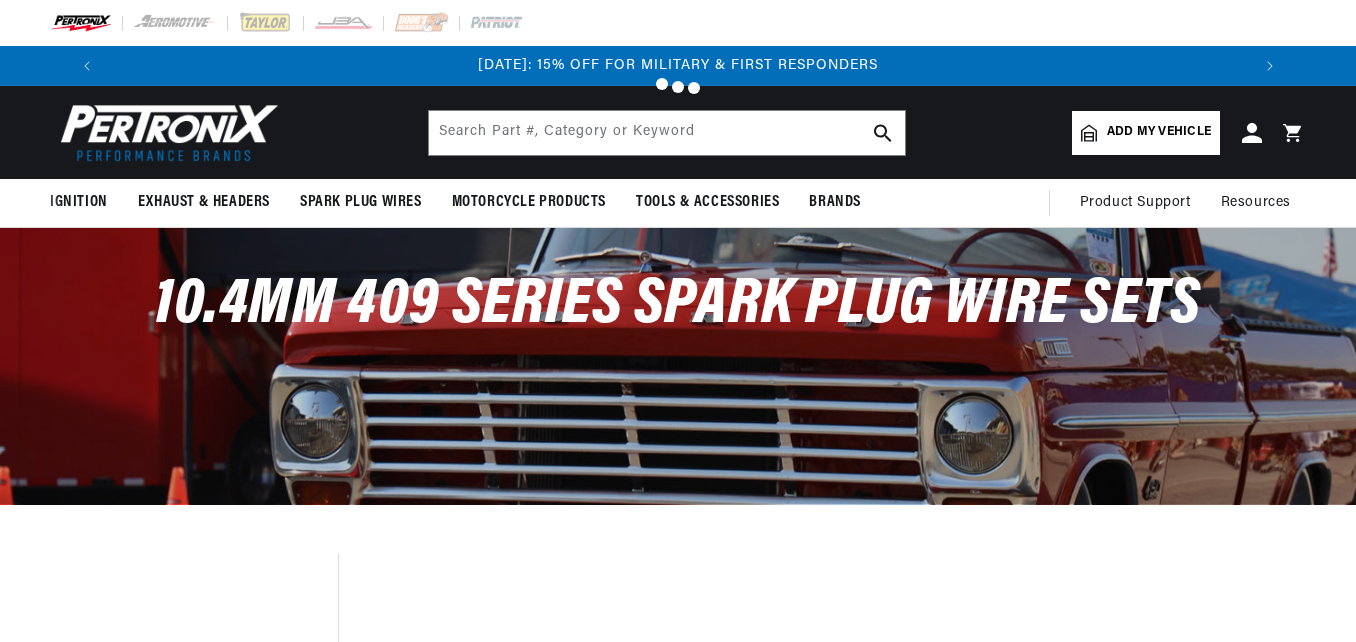 scroll, scrollTop: 520, scrollLeft: 0, axis: vertical 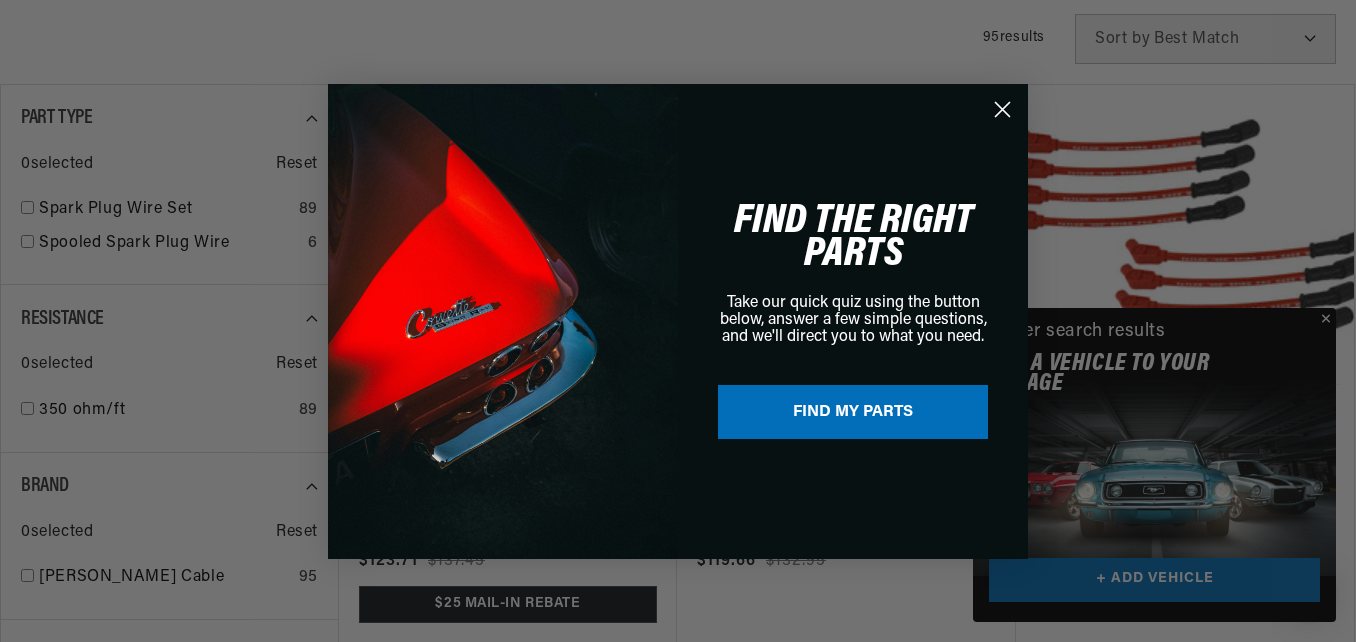 drag, startPoint x: 1355, startPoint y: 94, endPoint x: 1357, endPoint y: 121, distance: 27.073973 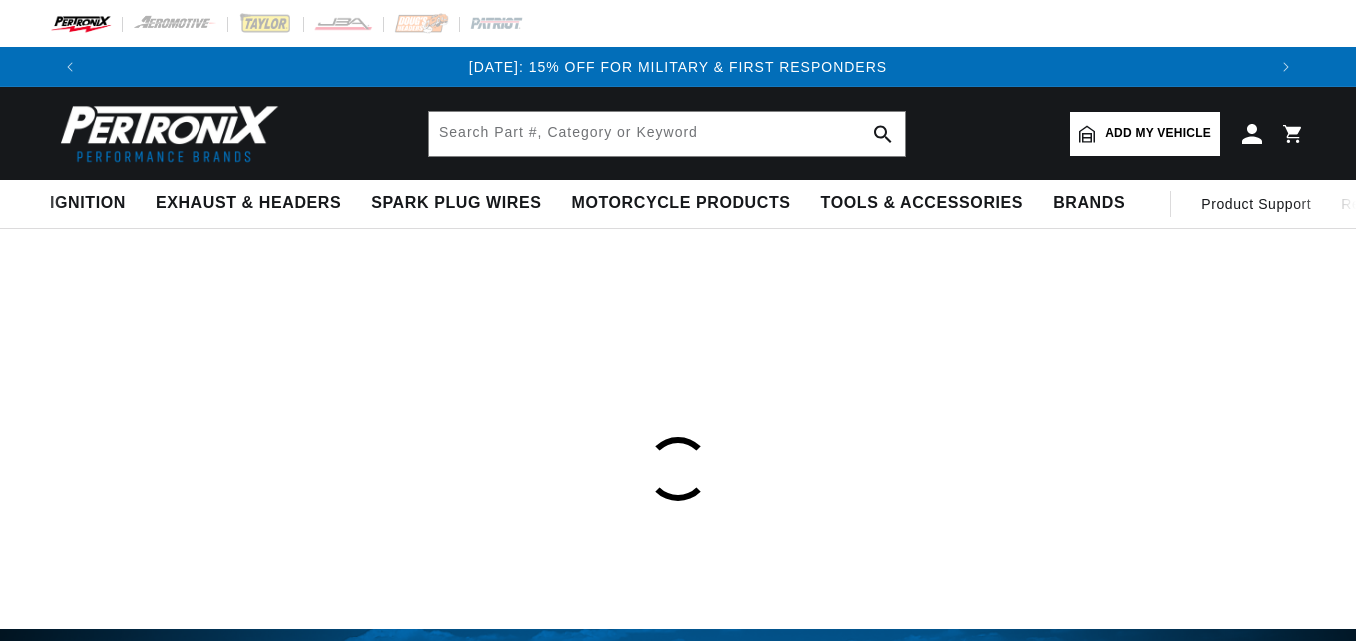 scroll, scrollTop: 0, scrollLeft: 0, axis: both 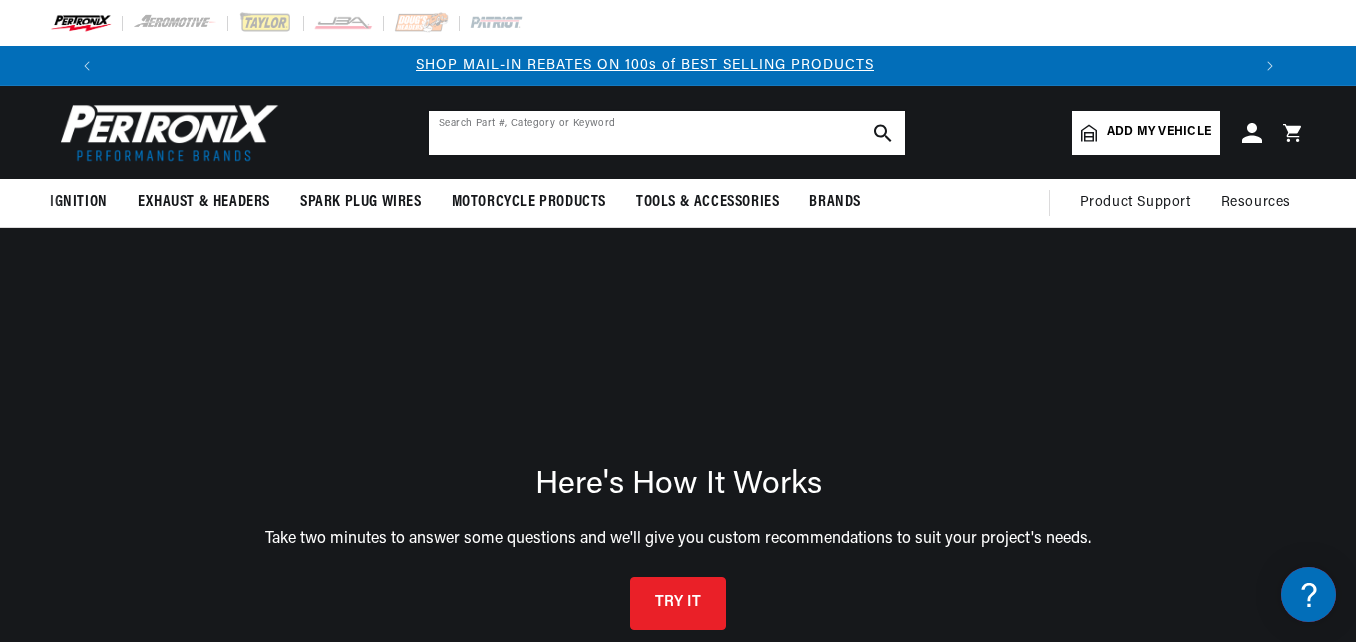 click at bounding box center (667, 133) 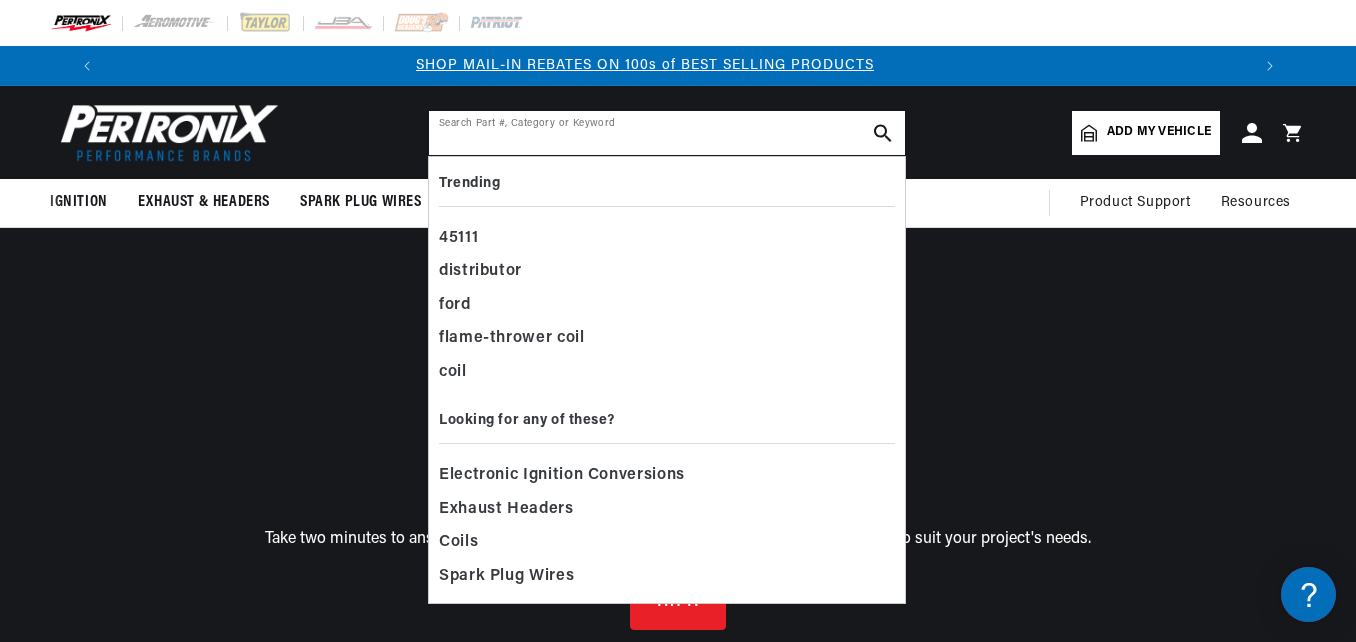 paste on "8M0220181 - WIRE KIT-SPK PLG MZ" 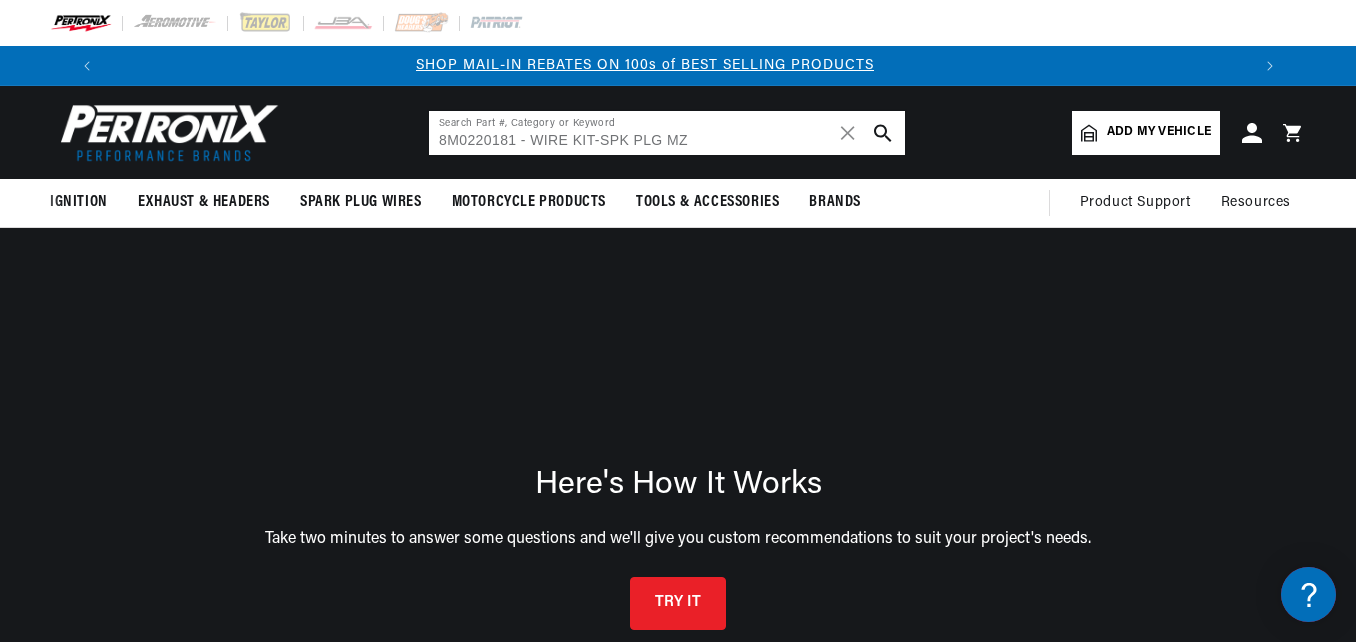 type on "8M0220181 - WIRE KIT-SPK PLG MZ" 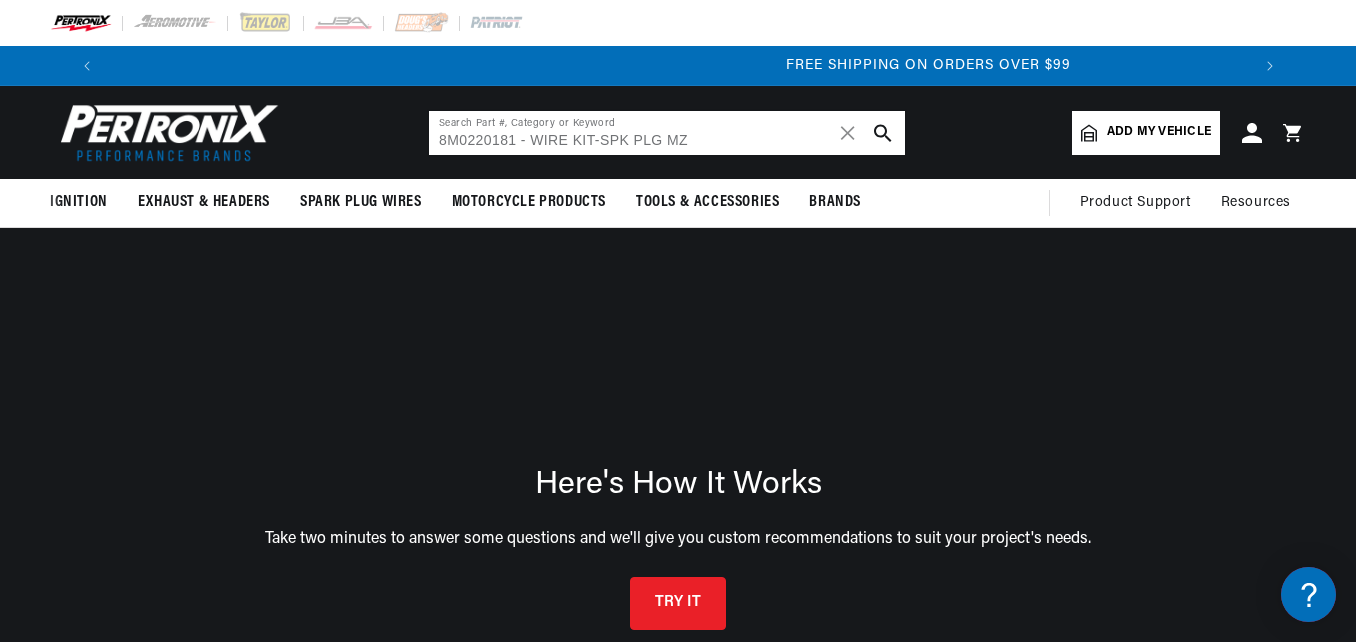 scroll, scrollTop: 0, scrollLeft: 2271, axis: horizontal 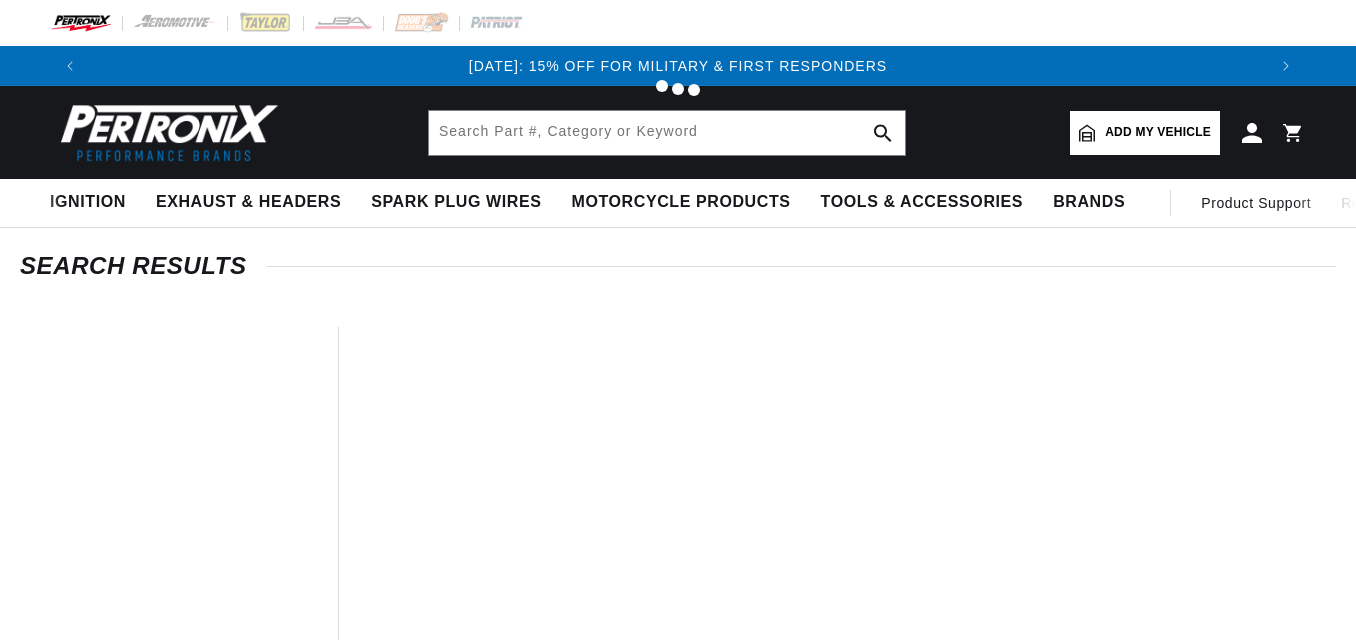 type on "WIRE KITSPK" 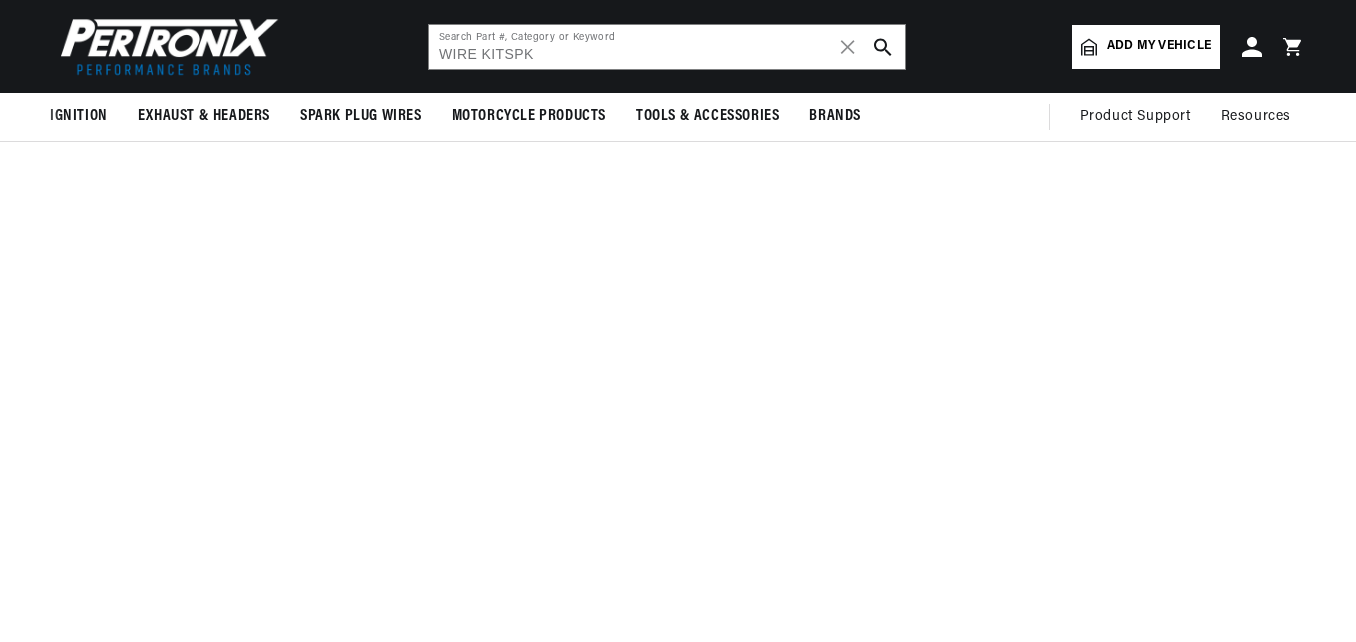 scroll, scrollTop: 344, scrollLeft: 0, axis: vertical 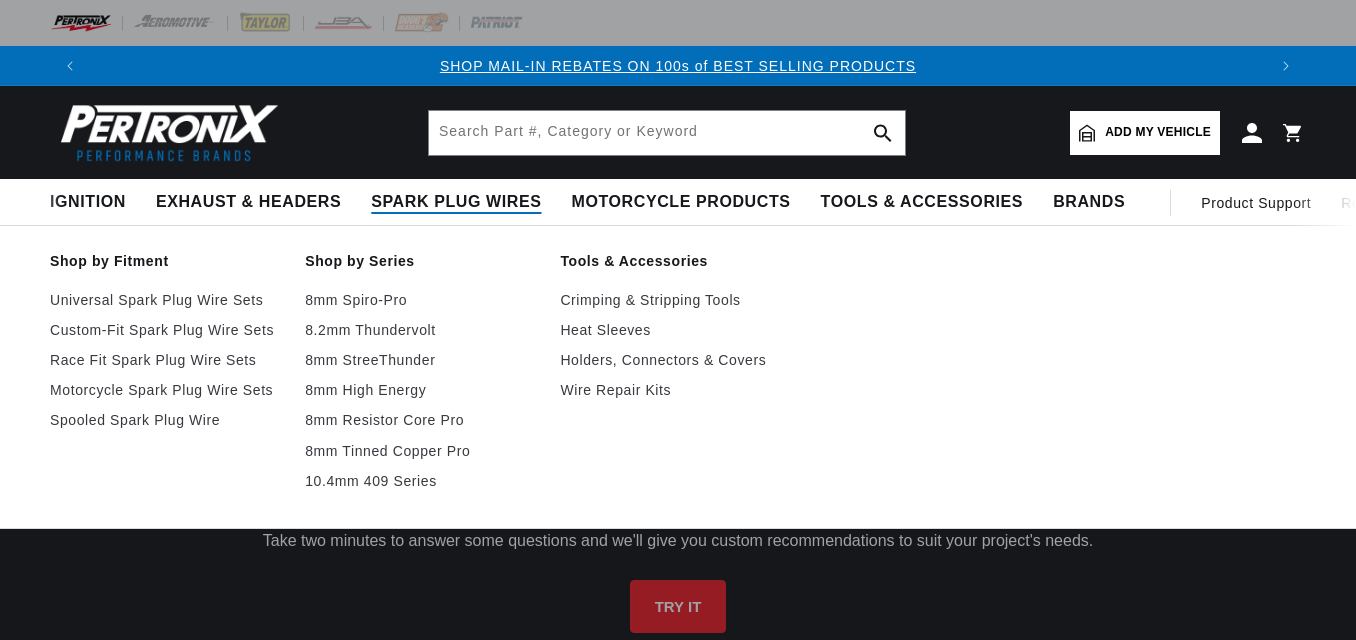 click on "Spark Plug Wires" at bounding box center (456, 202) 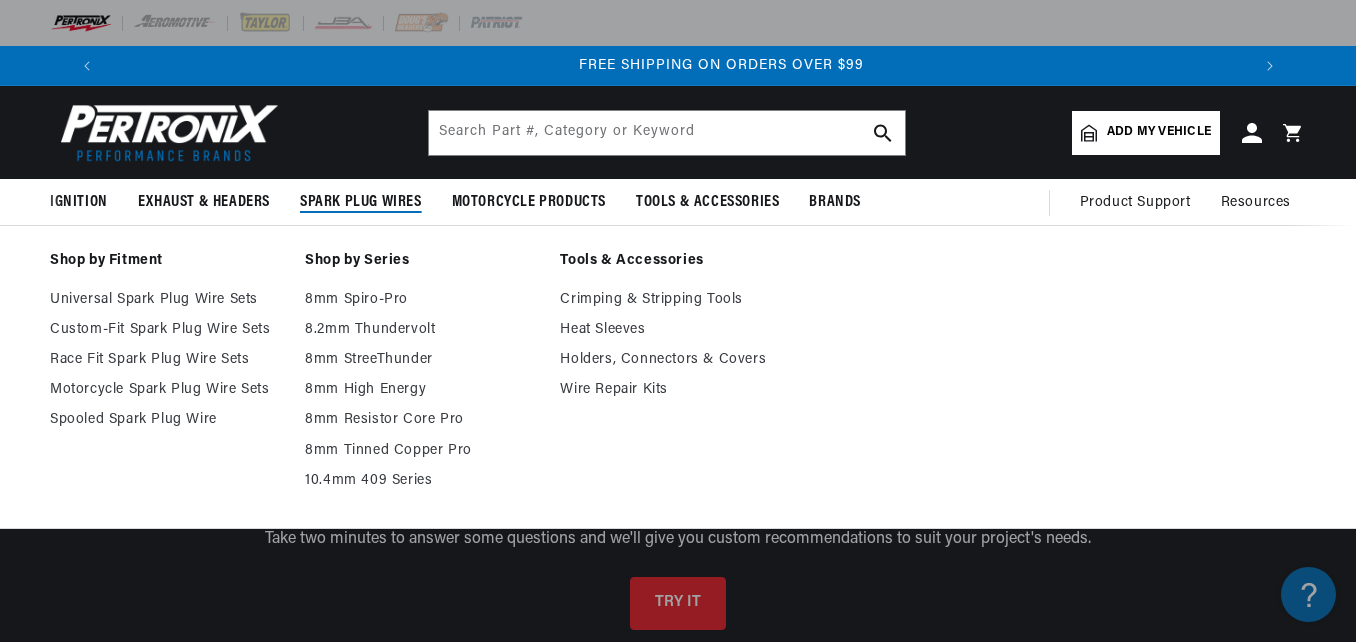 scroll, scrollTop: 0, scrollLeft: 2352, axis: horizontal 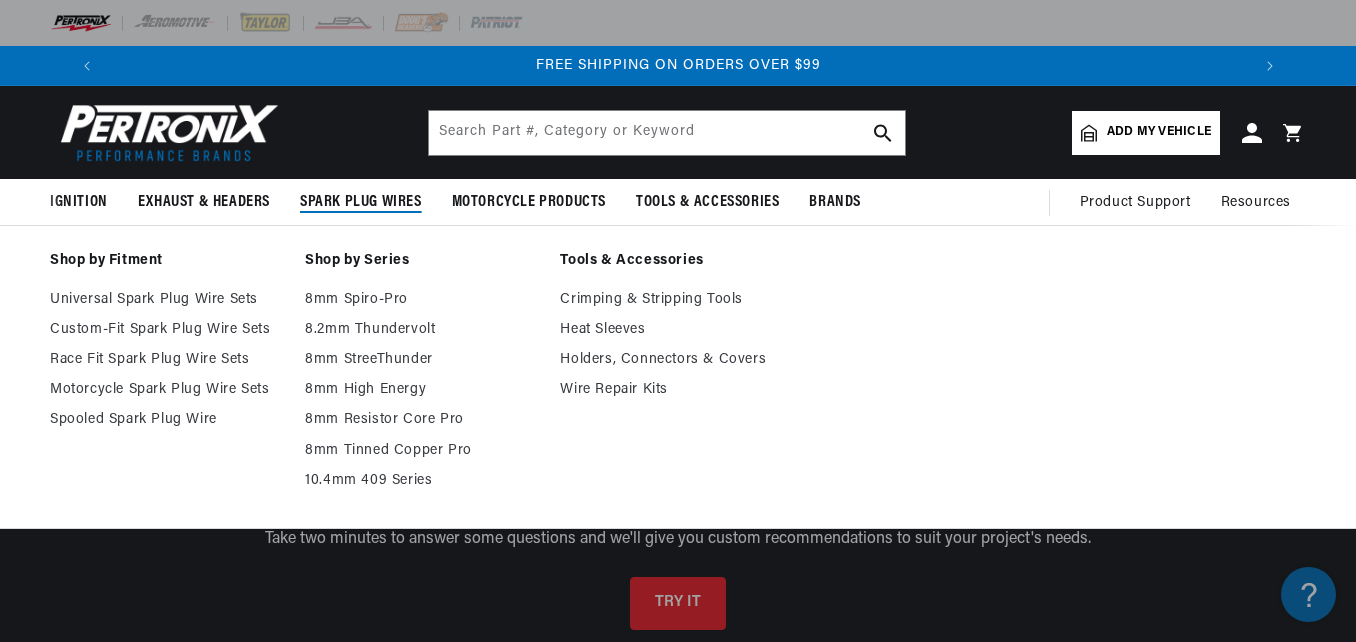 click on "Spark Plug Wires" at bounding box center (361, 202) 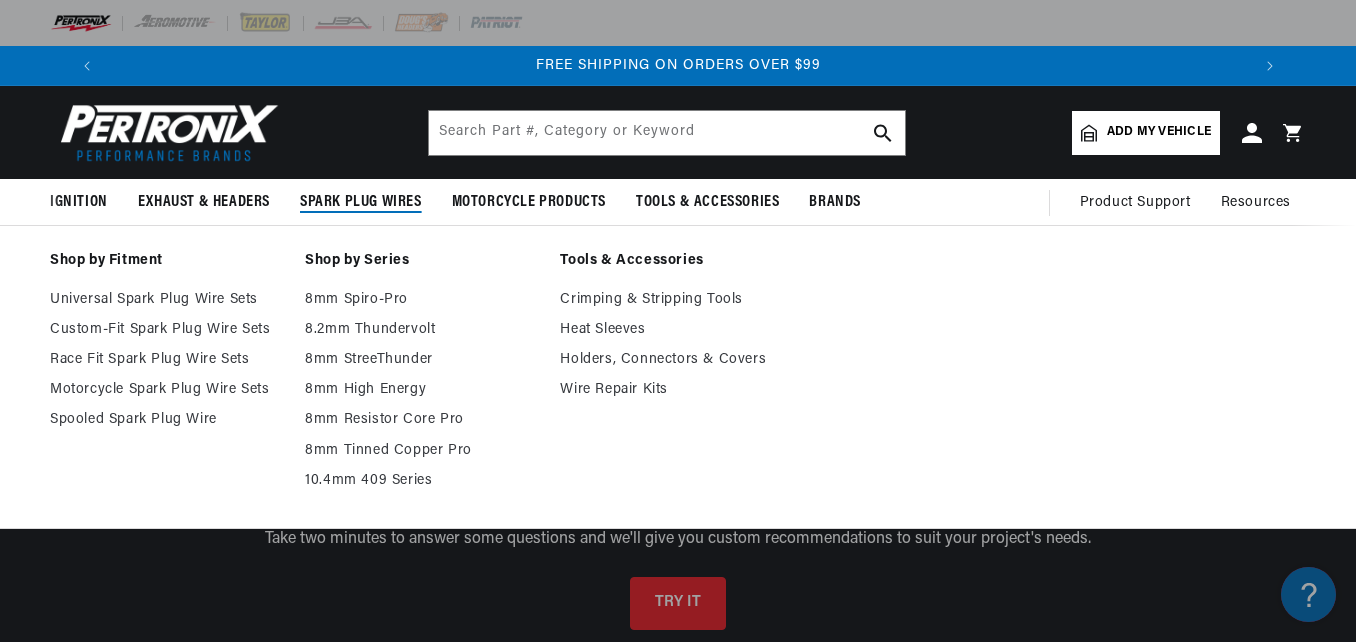 scroll, scrollTop: 0, scrollLeft: 0, axis: both 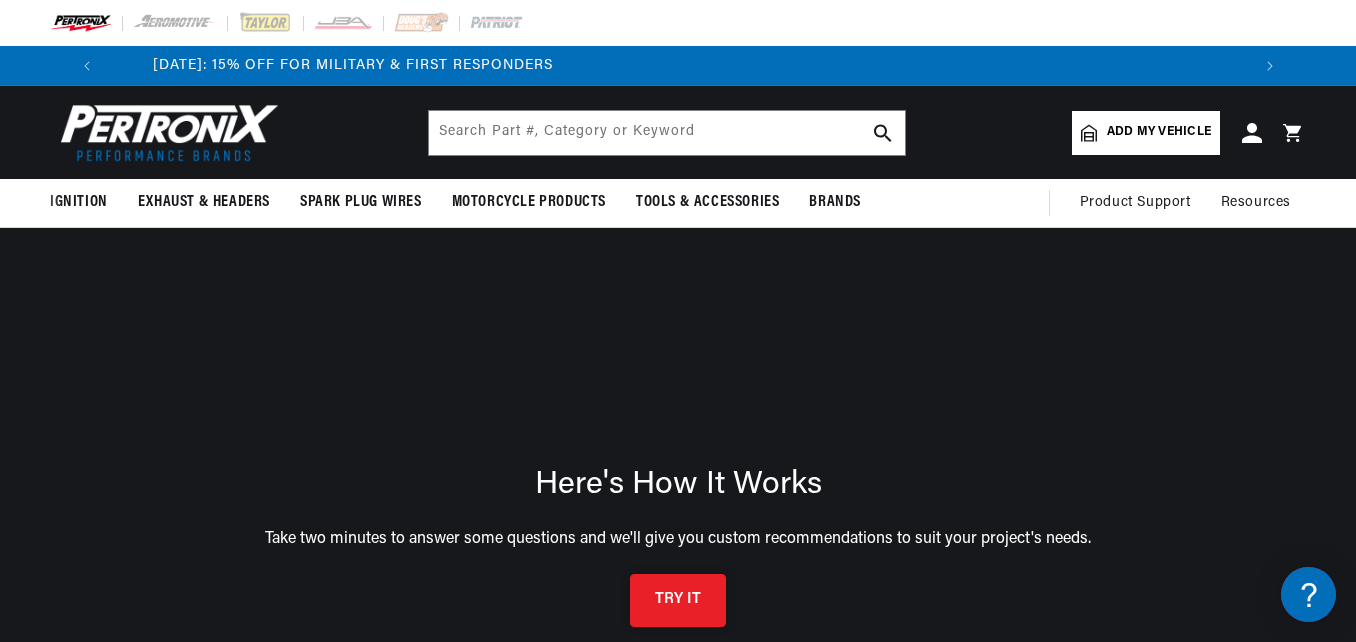click on "TRY IT" at bounding box center (678, 600) 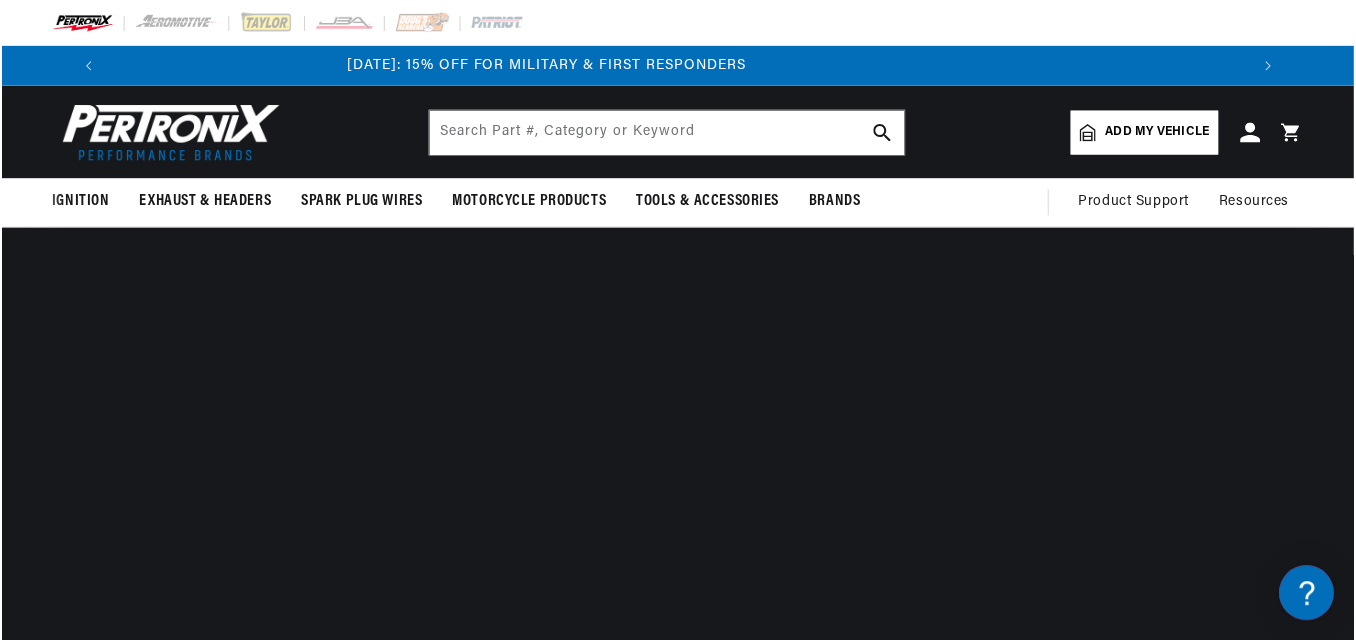 scroll, scrollTop: 0, scrollLeft: 0, axis: both 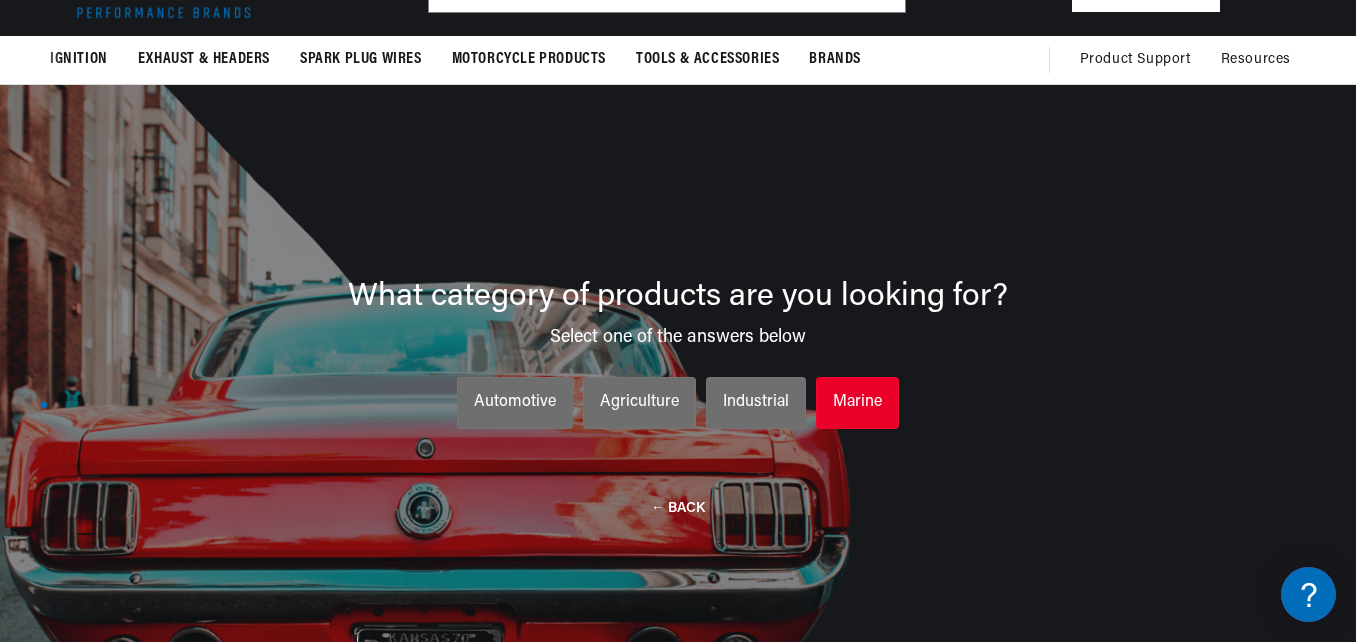 click on "Marine" at bounding box center (857, 403) 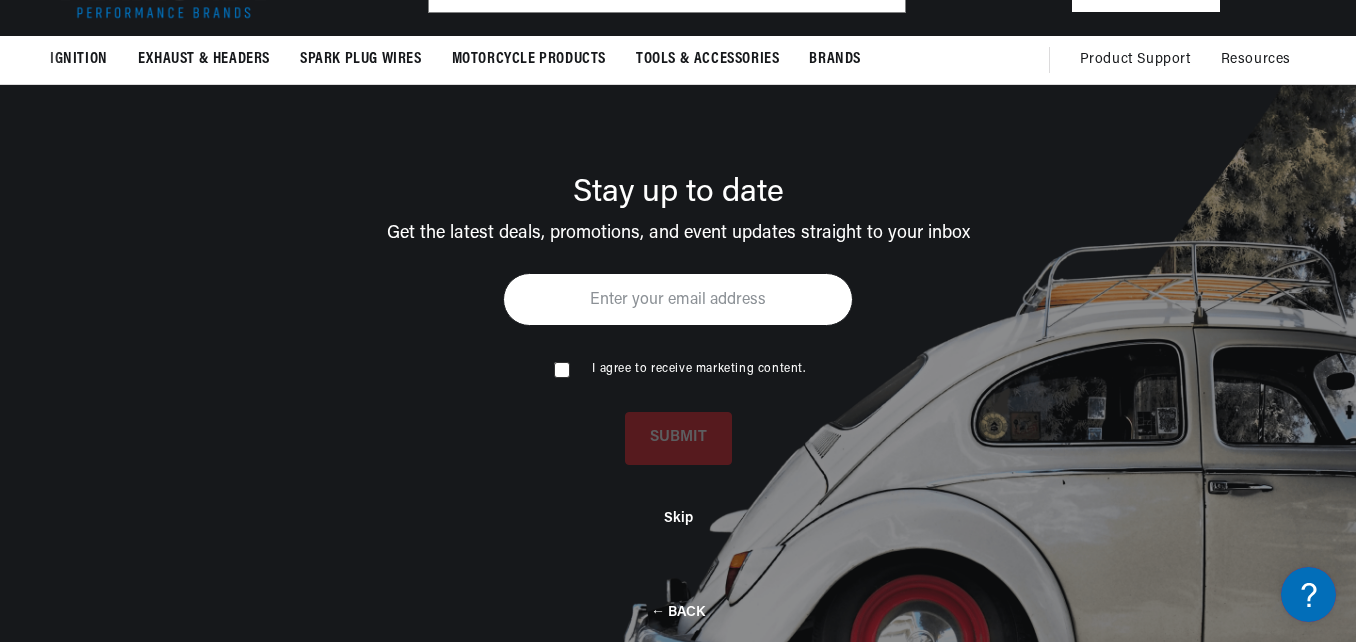 scroll, scrollTop: 0, scrollLeft: 1176, axis: horizontal 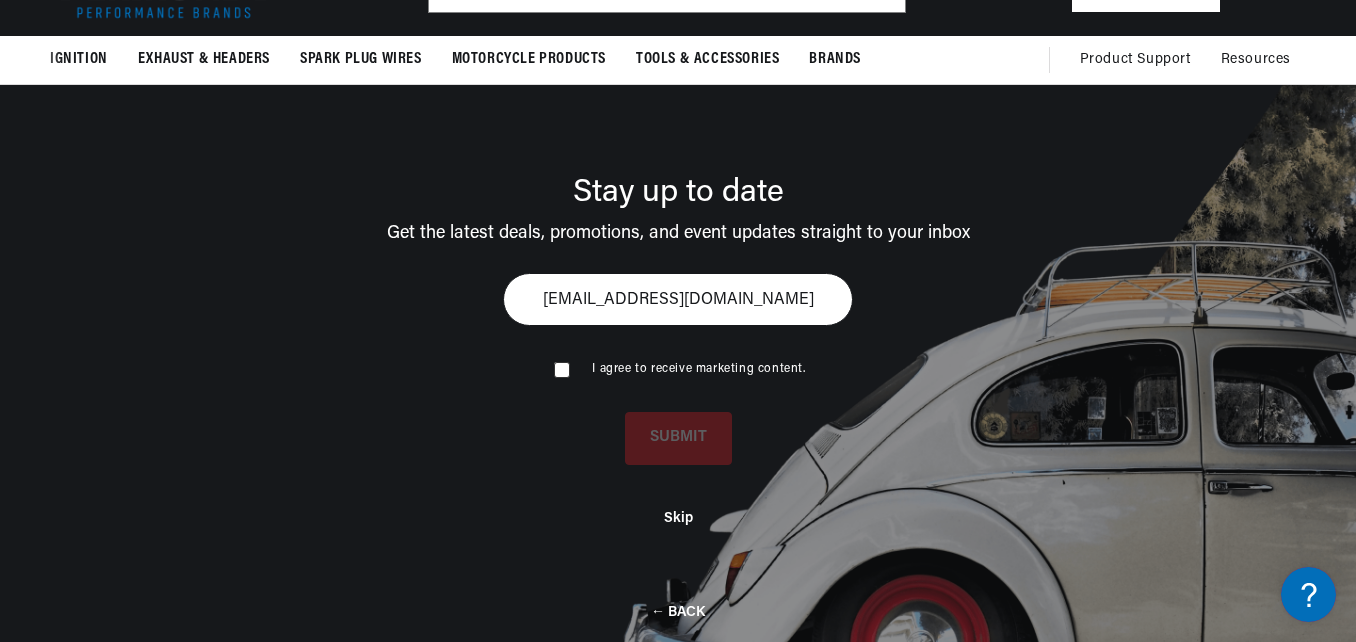 click on "I agree to receive marketing content." at bounding box center [698, 369] 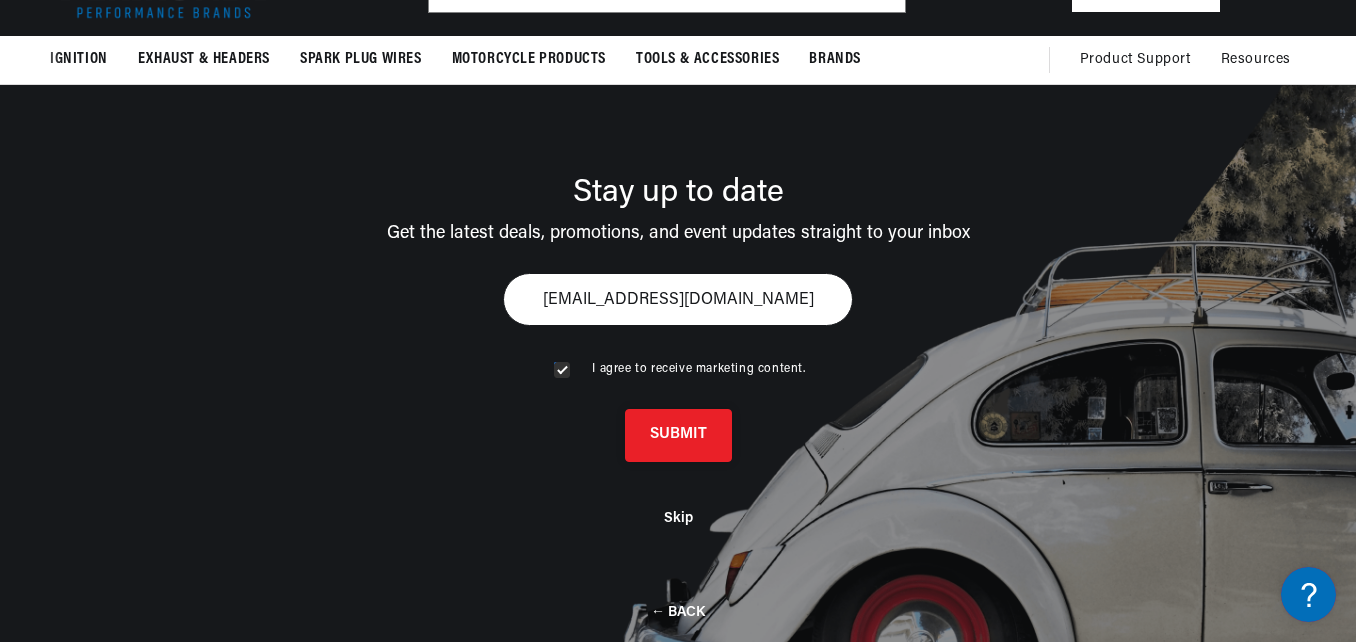 click on "SUBMIT" at bounding box center [678, 435] 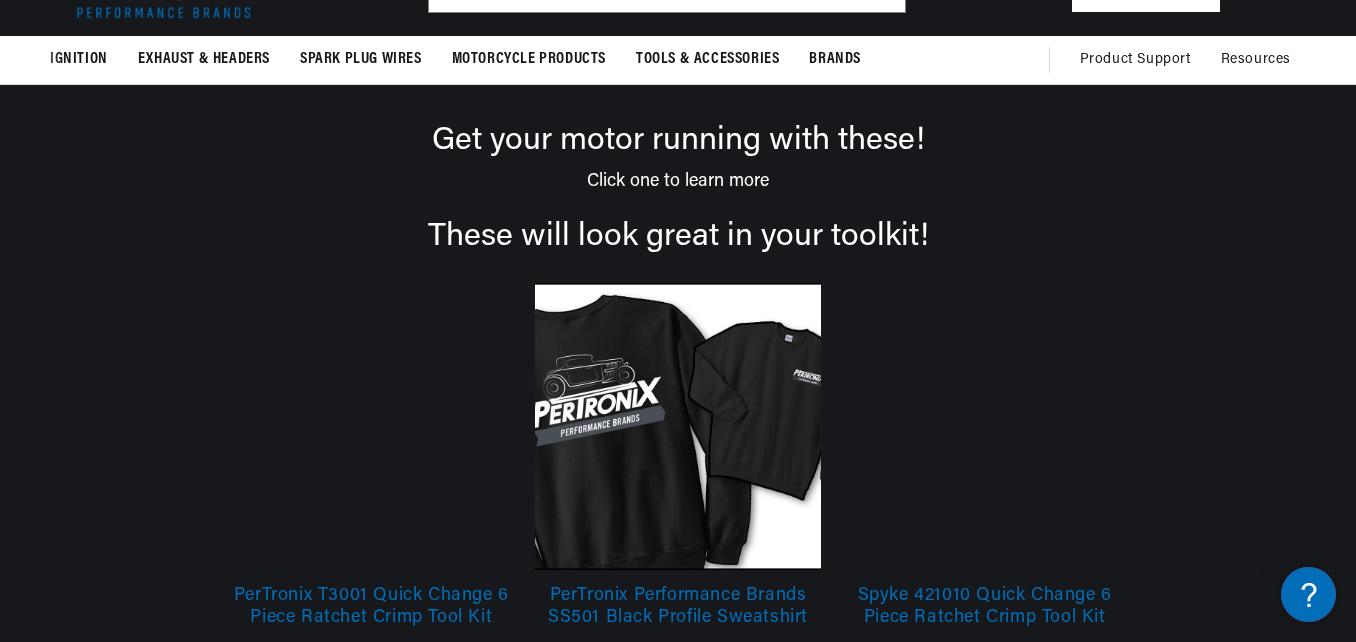 scroll, scrollTop: 0, scrollLeft: 1176, axis: horizontal 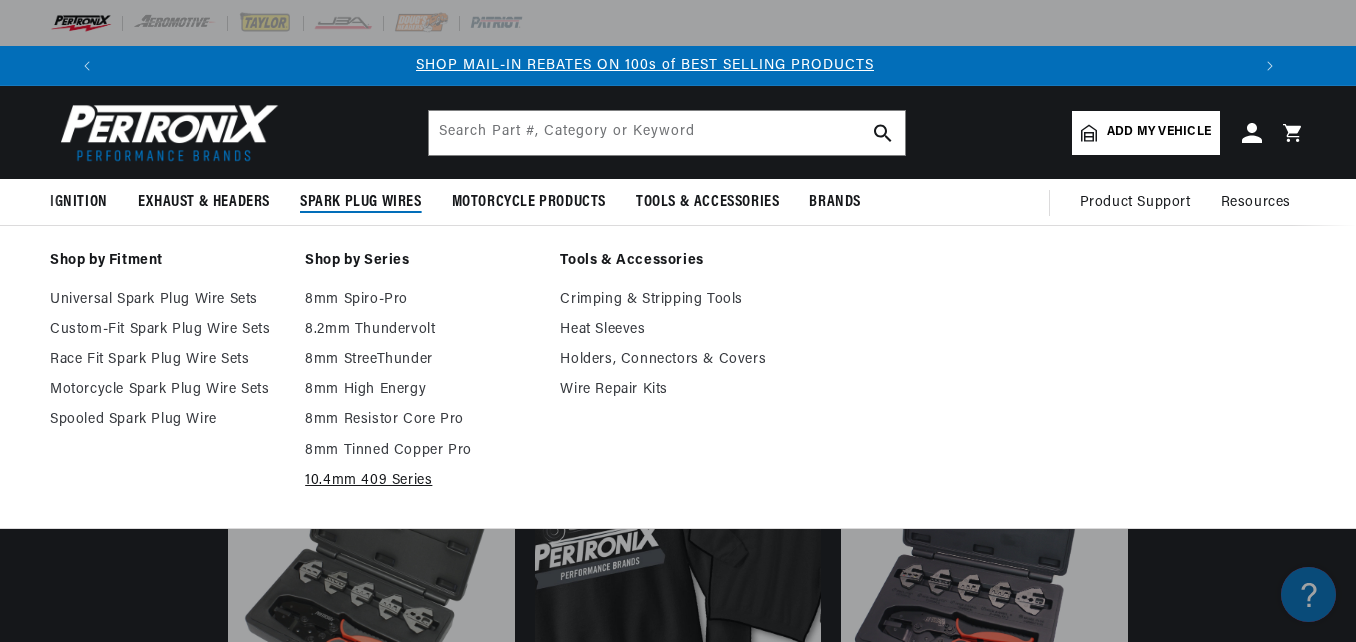click on "10.4mm 409 Series" at bounding box center [422, 481] 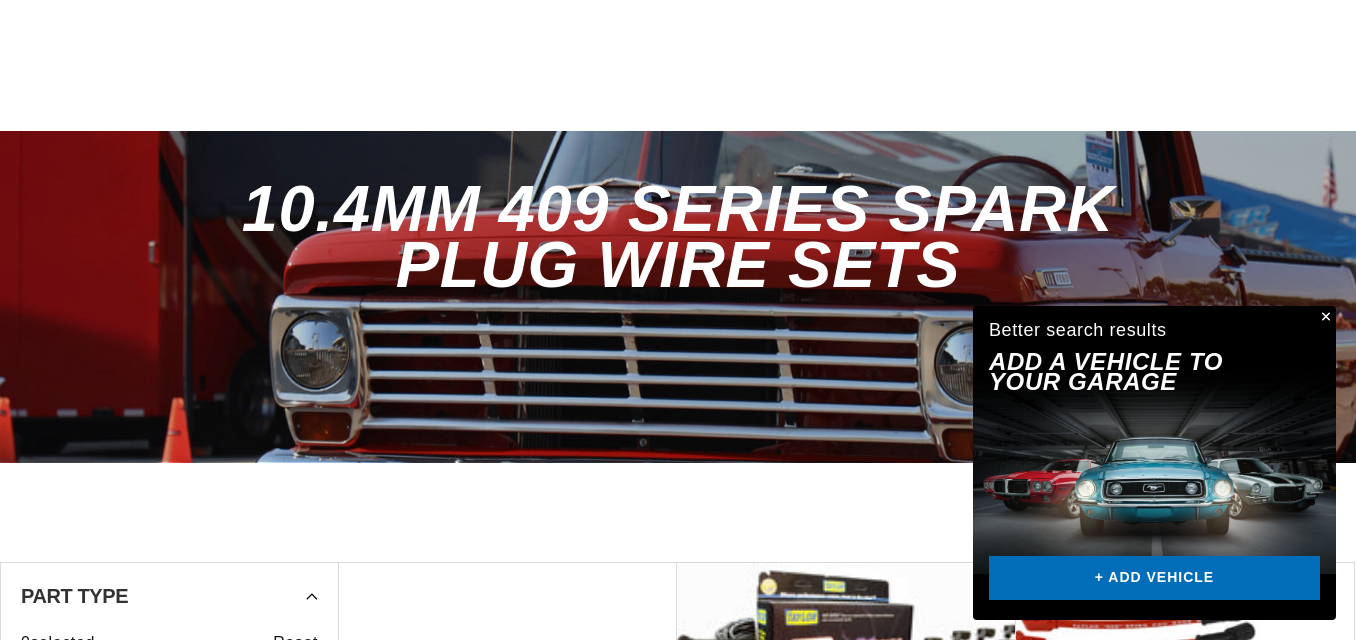 scroll, scrollTop: 600, scrollLeft: 0, axis: vertical 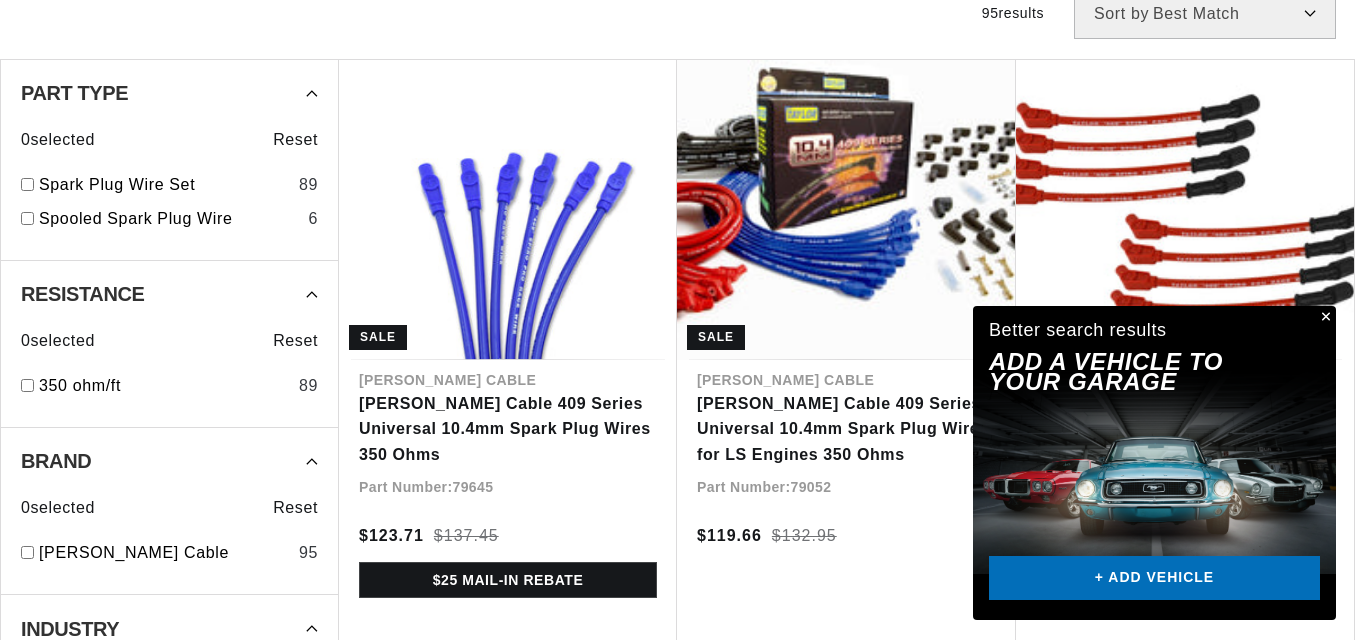 click at bounding box center (1324, 318) 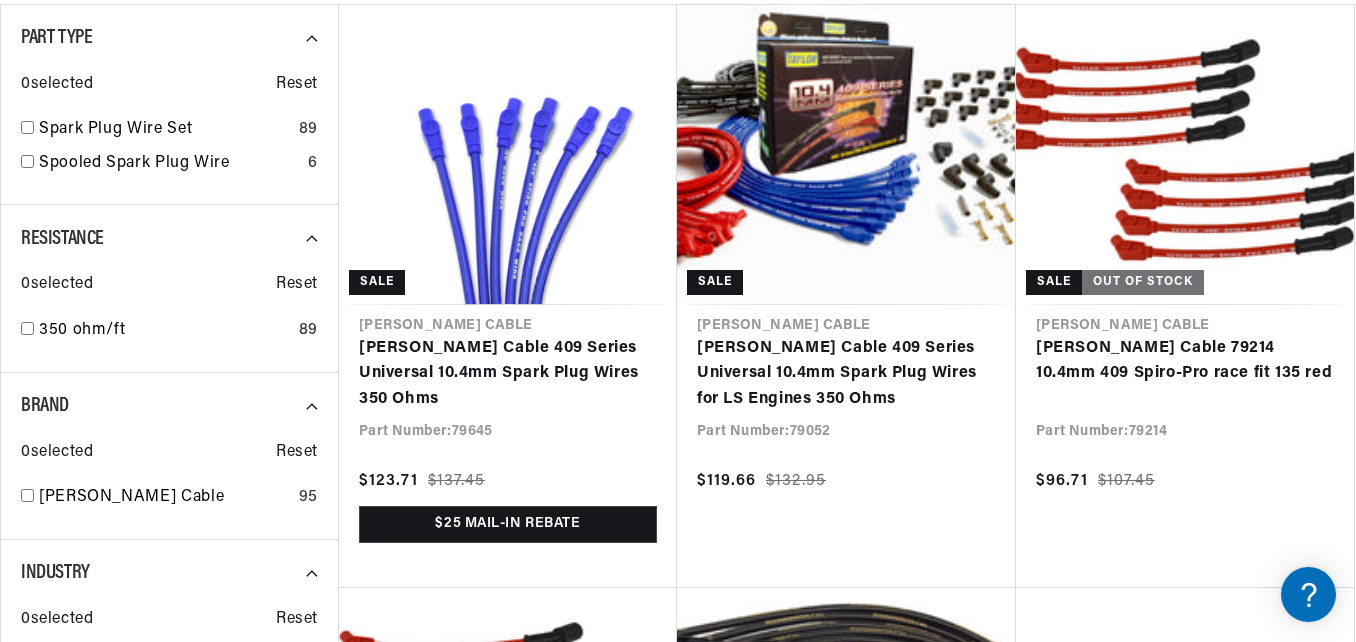 scroll, scrollTop: 0, scrollLeft: 2349, axis: horizontal 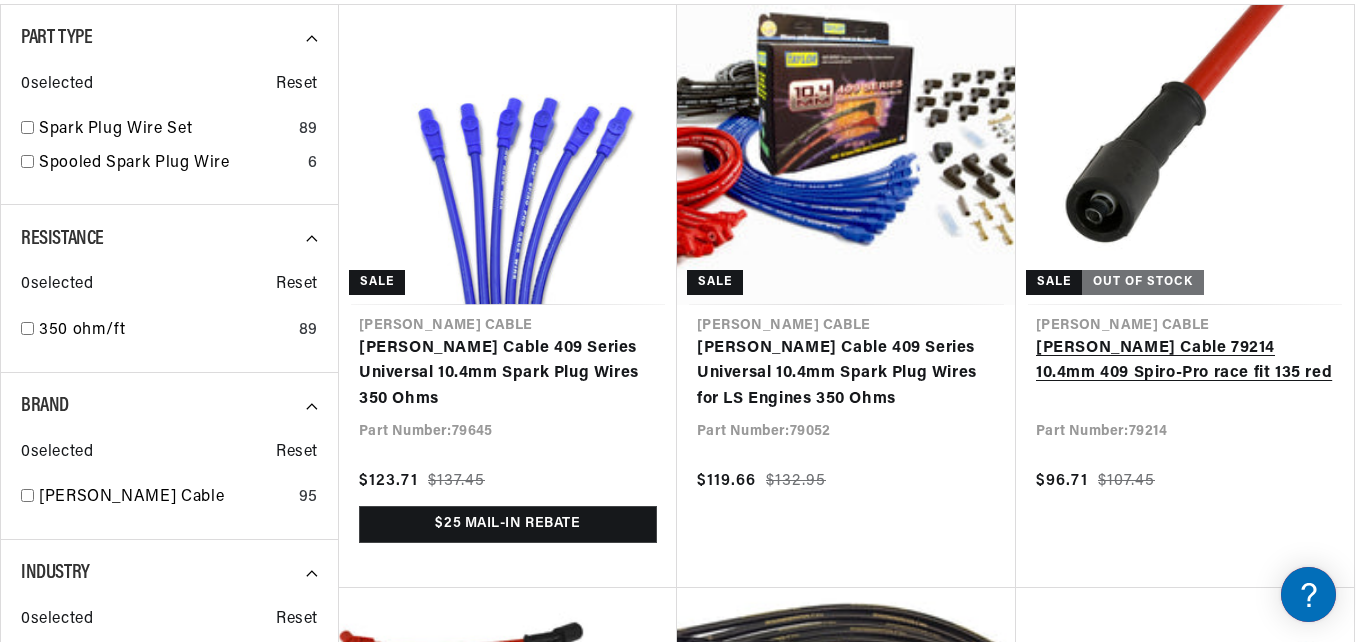 click on "Taylor Cable 79214 10.4mm 409 Spiro-Pro race fit 135 red" at bounding box center [1185, 361] 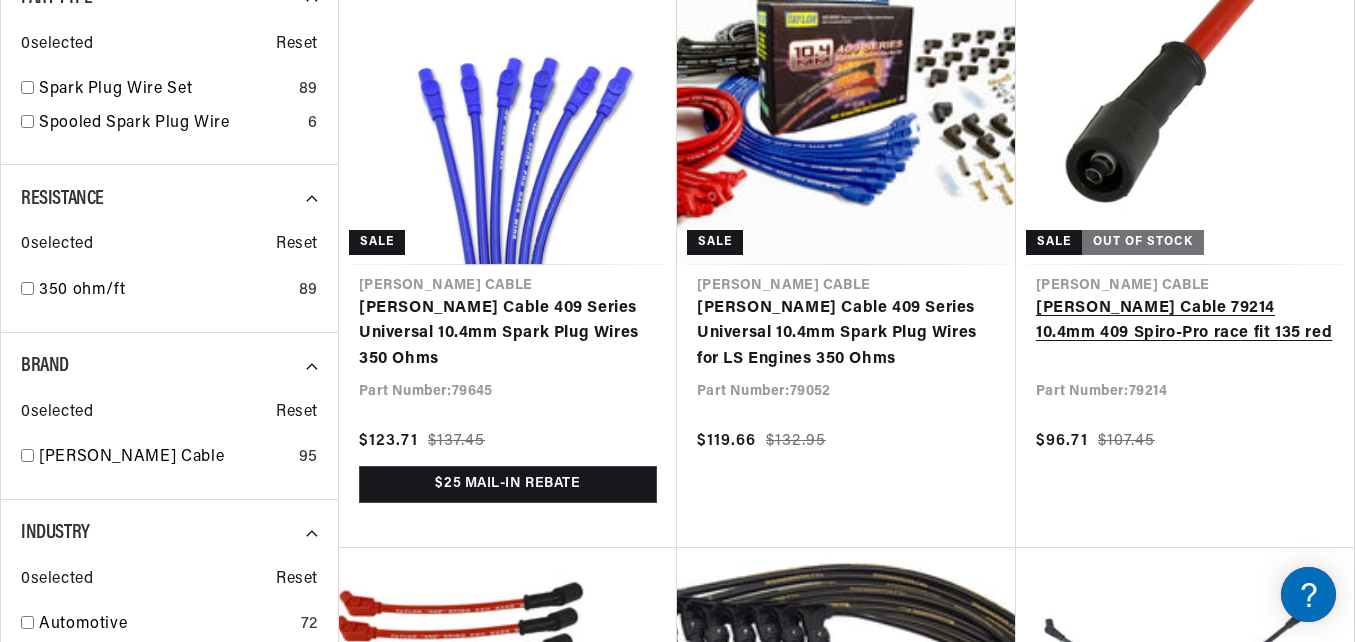 scroll, scrollTop: 683, scrollLeft: 0, axis: vertical 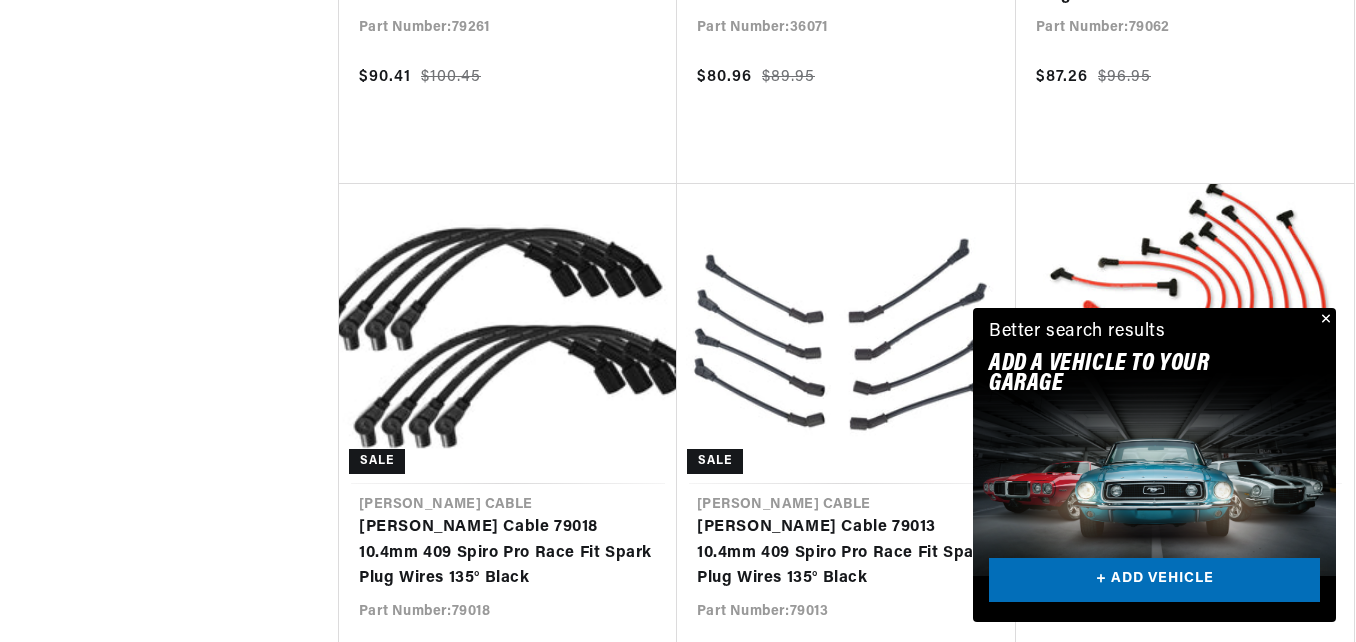 click at bounding box center [1324, 320] 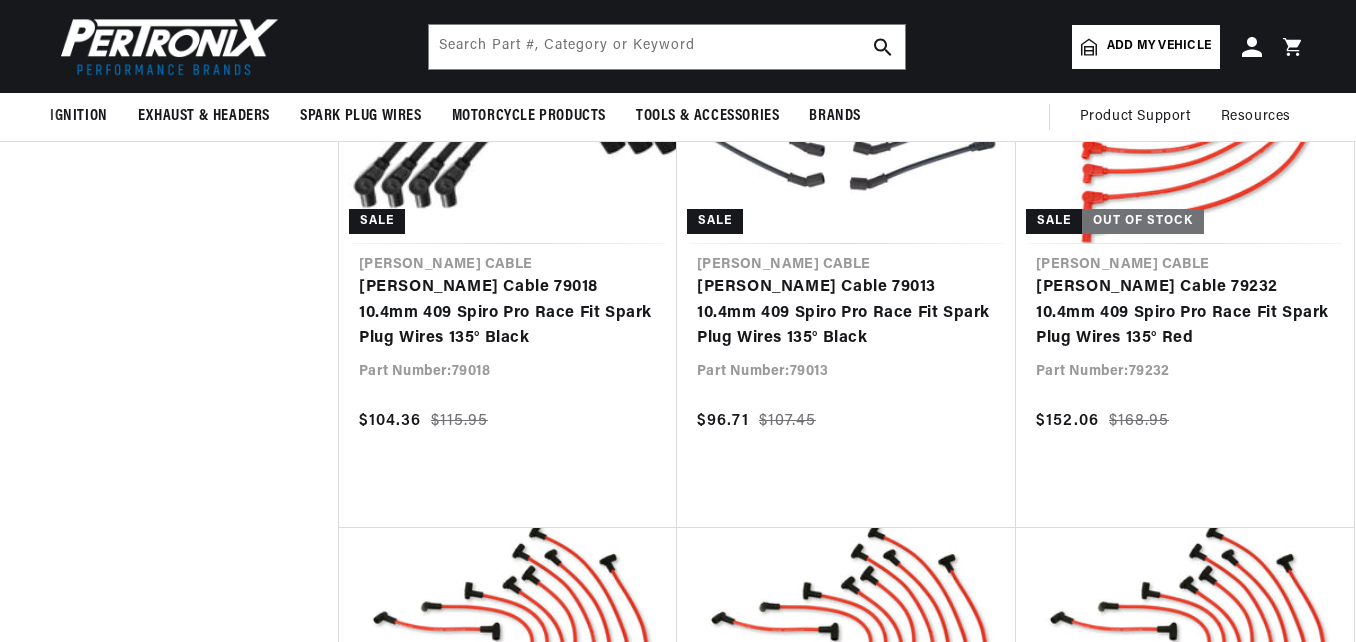 scroll, scrollTop: 2374, scrollLeft: 0, axis: vertical 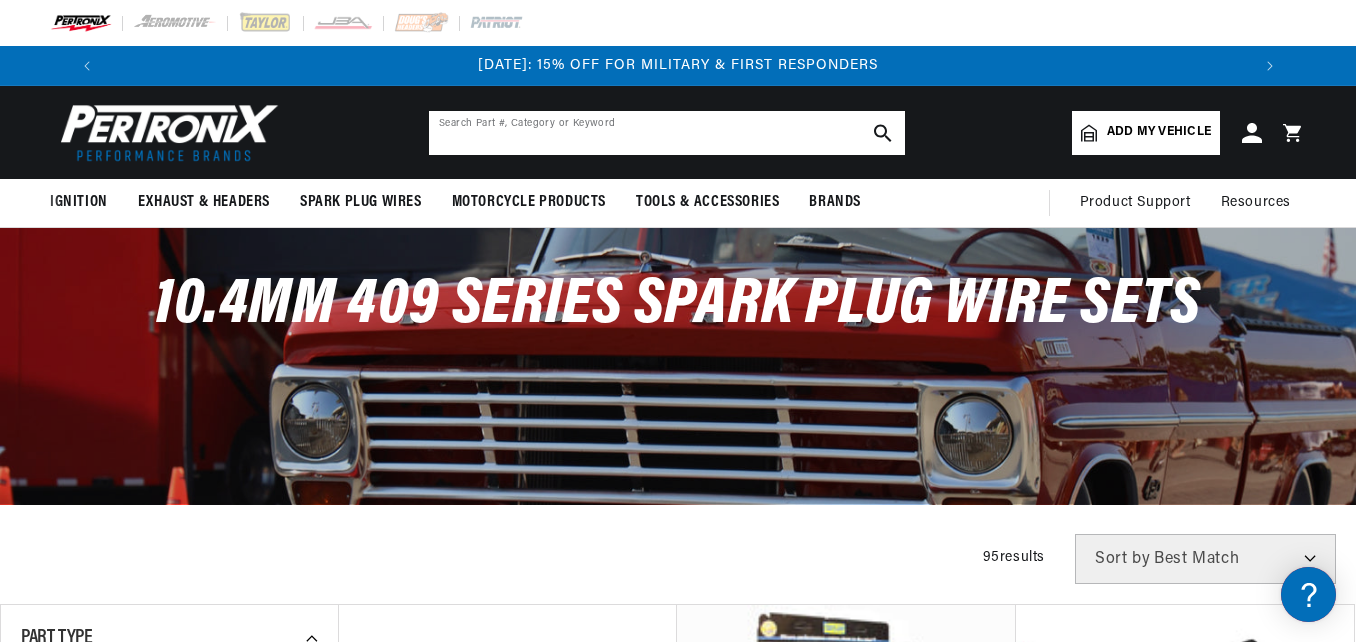 click at bounding box center [667, 133] 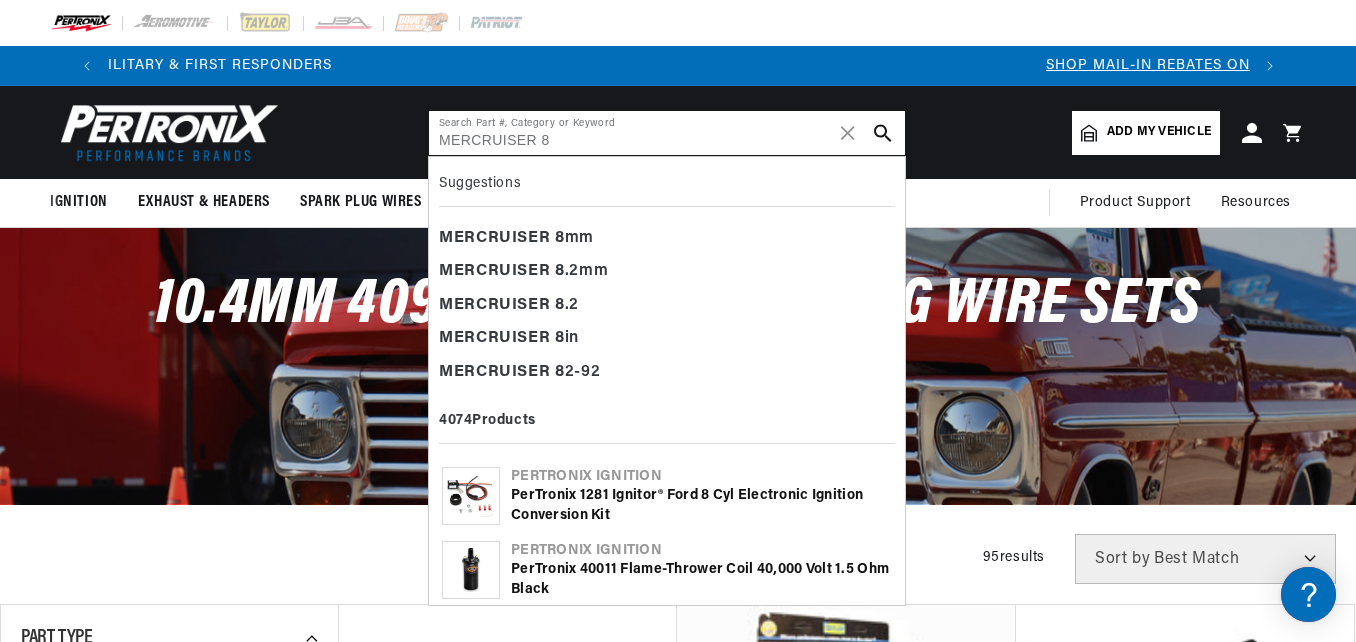 scroll, scrollTop: 0, scrollLeft: 0, axis: both 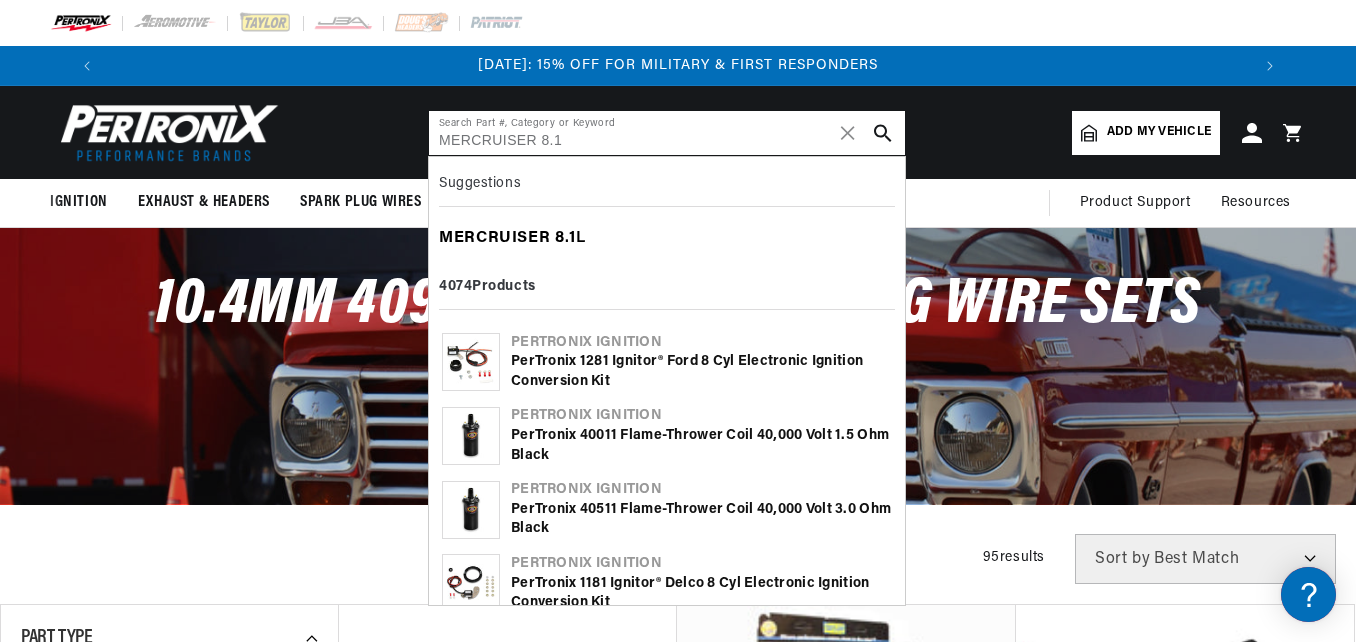 type on "MERCRUISER 8.1" 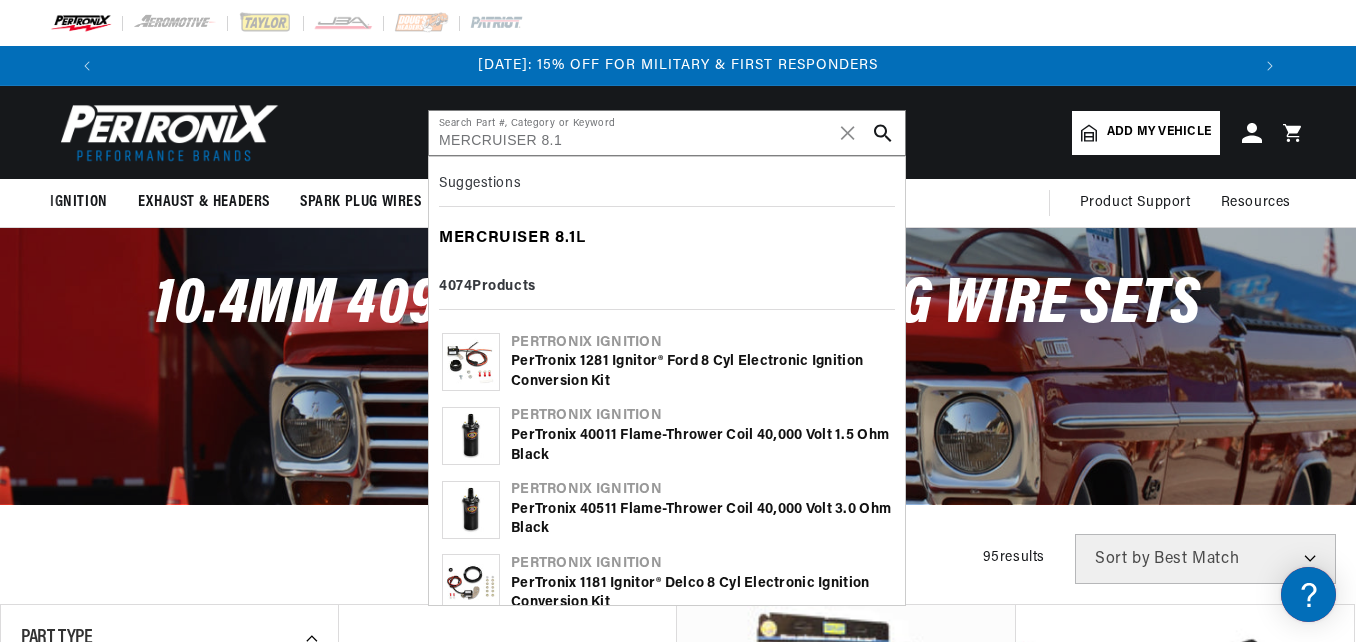click on "MERCRUISER" at bounding box center [494, 238] 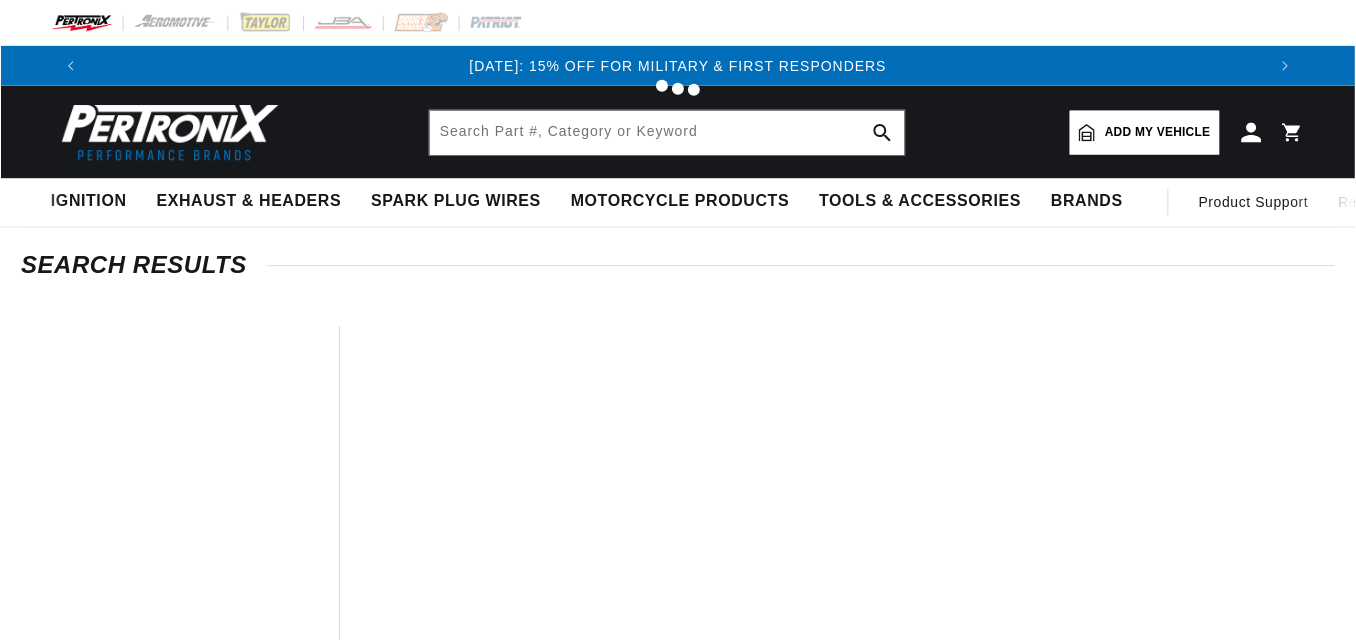 scroll, scrollTop: 0, scrollLeft: 0, axis: both 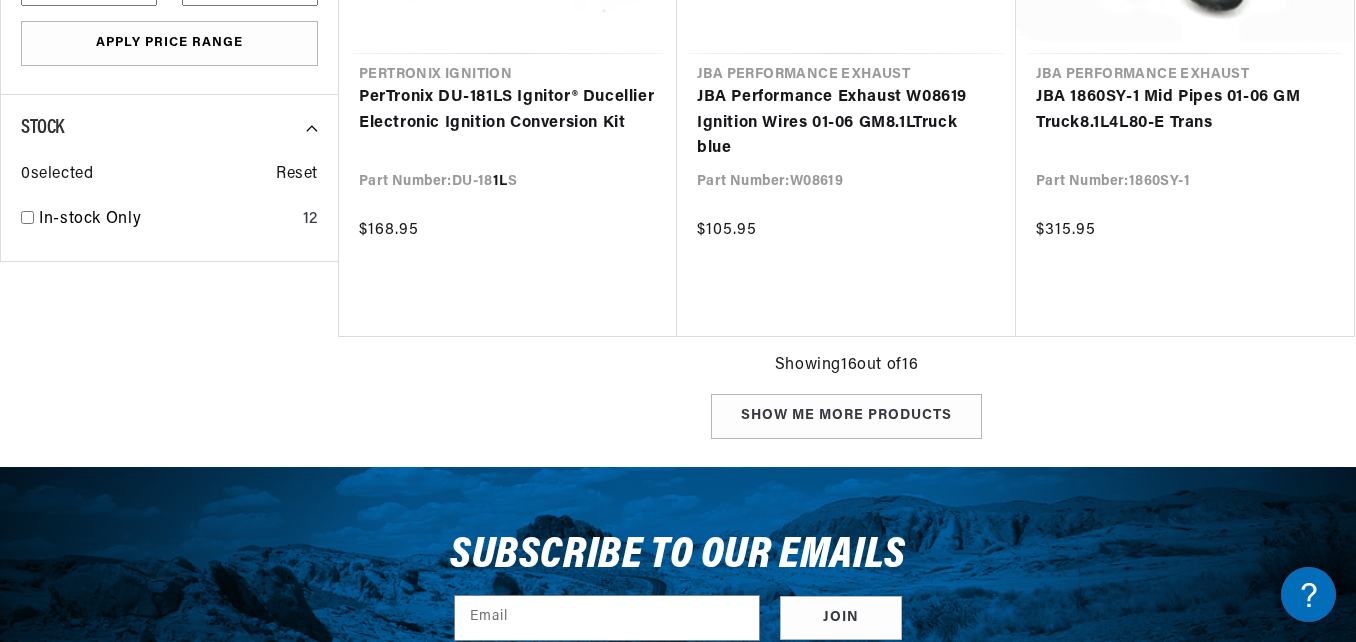 type on "8.1L" 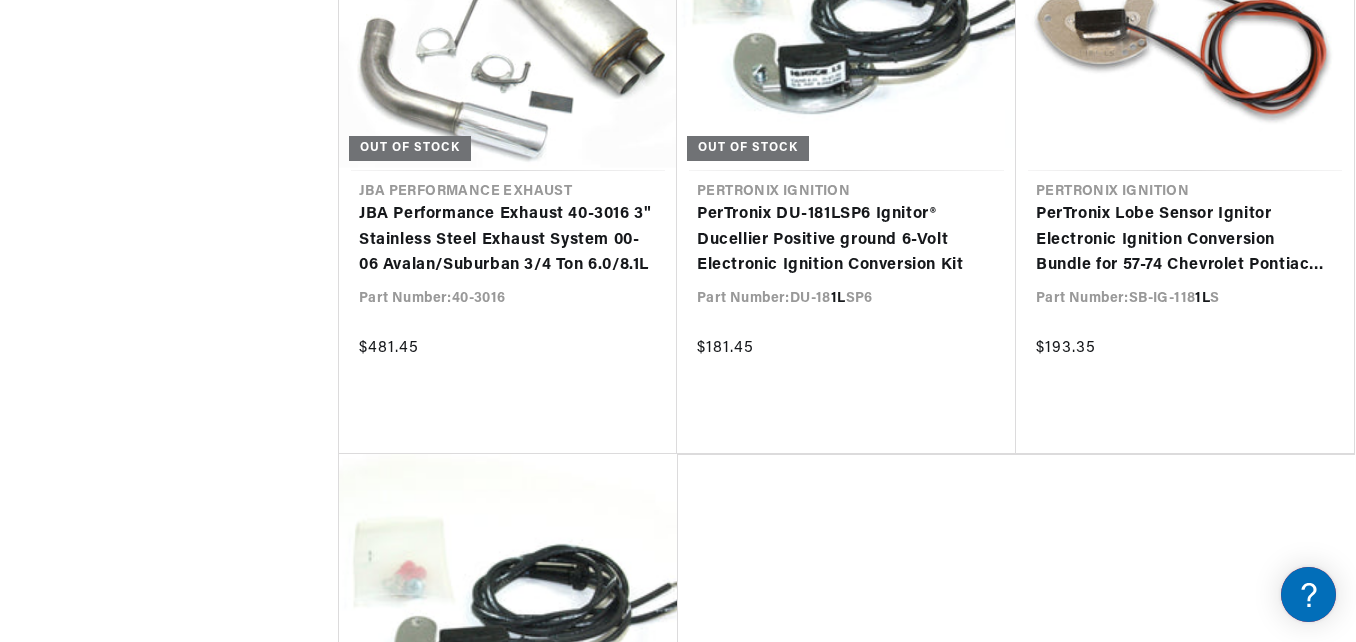scroll, scrollTop: 2983, scrollLeft: 0, axis: vertical 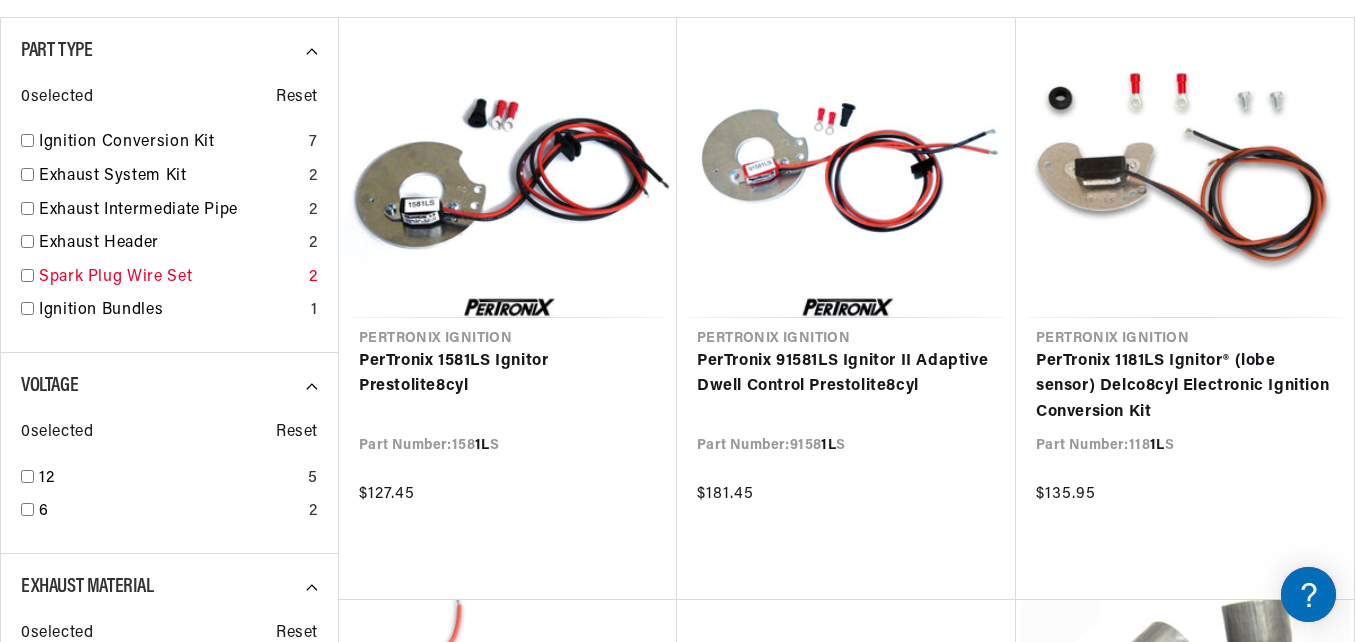 click at bounding box center (27, 275) 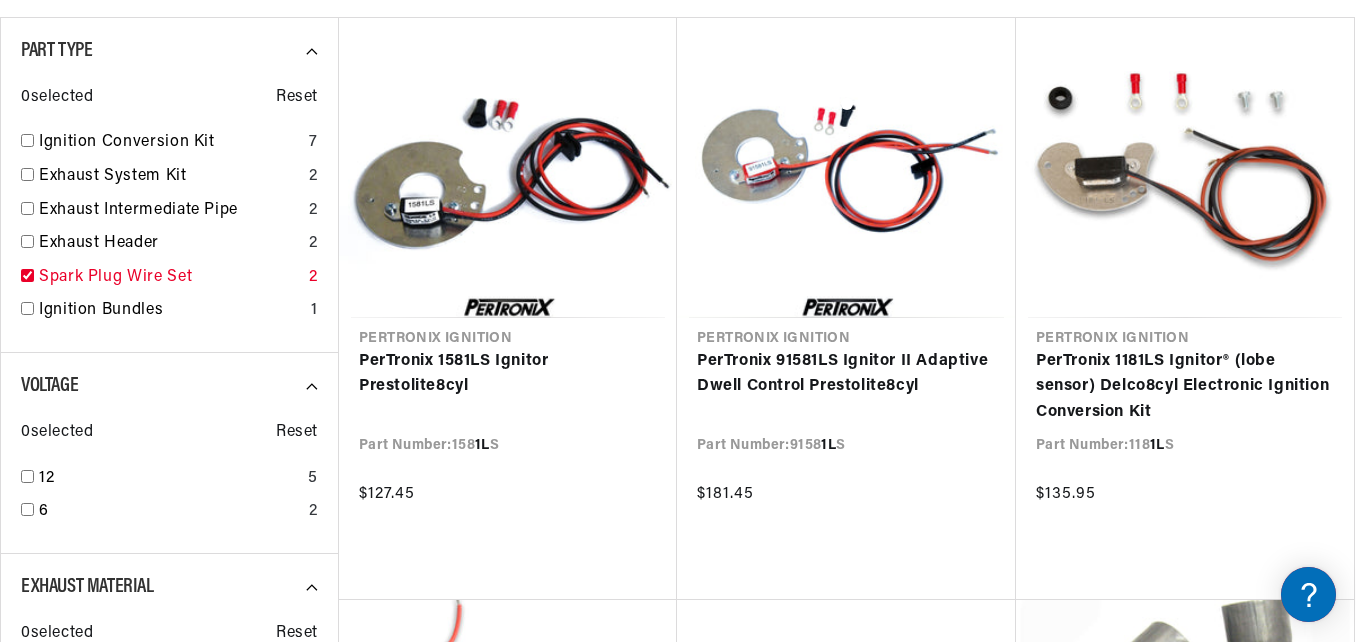 checkbox on "true" 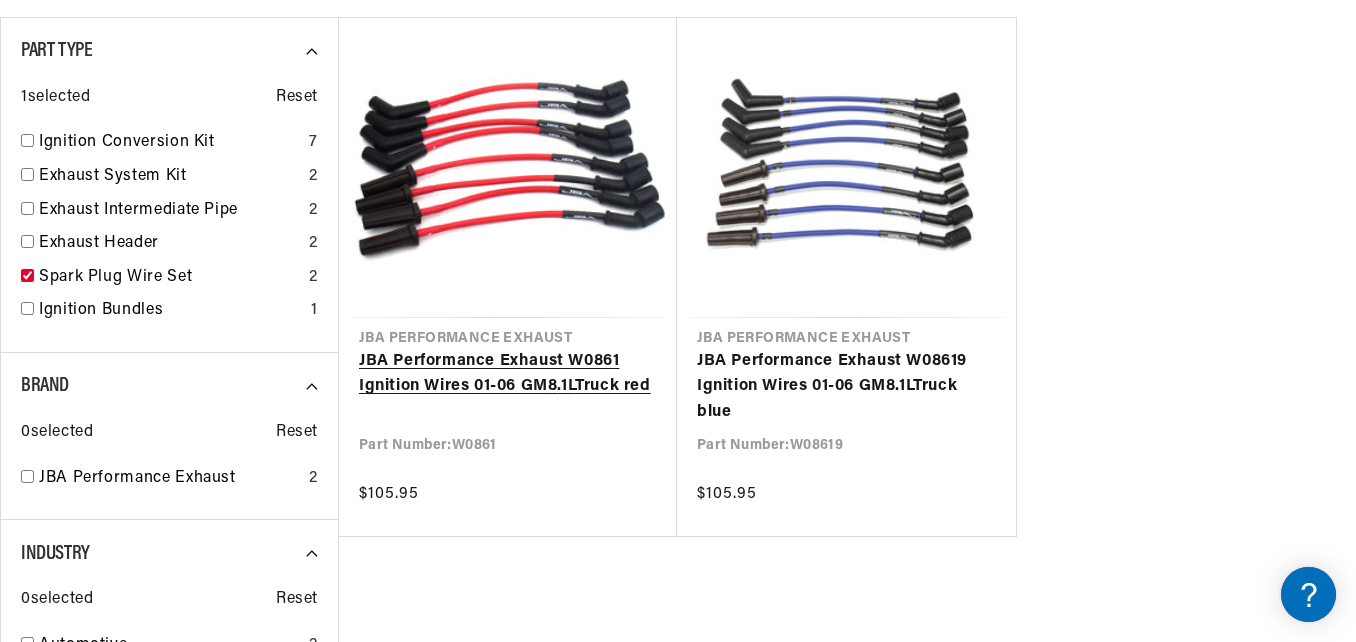 click on "JBA Performance Exhaust W0861 Ignition Wires 01-06 GM  8 . 1L  Truck red" at bounding box center [508, 374] 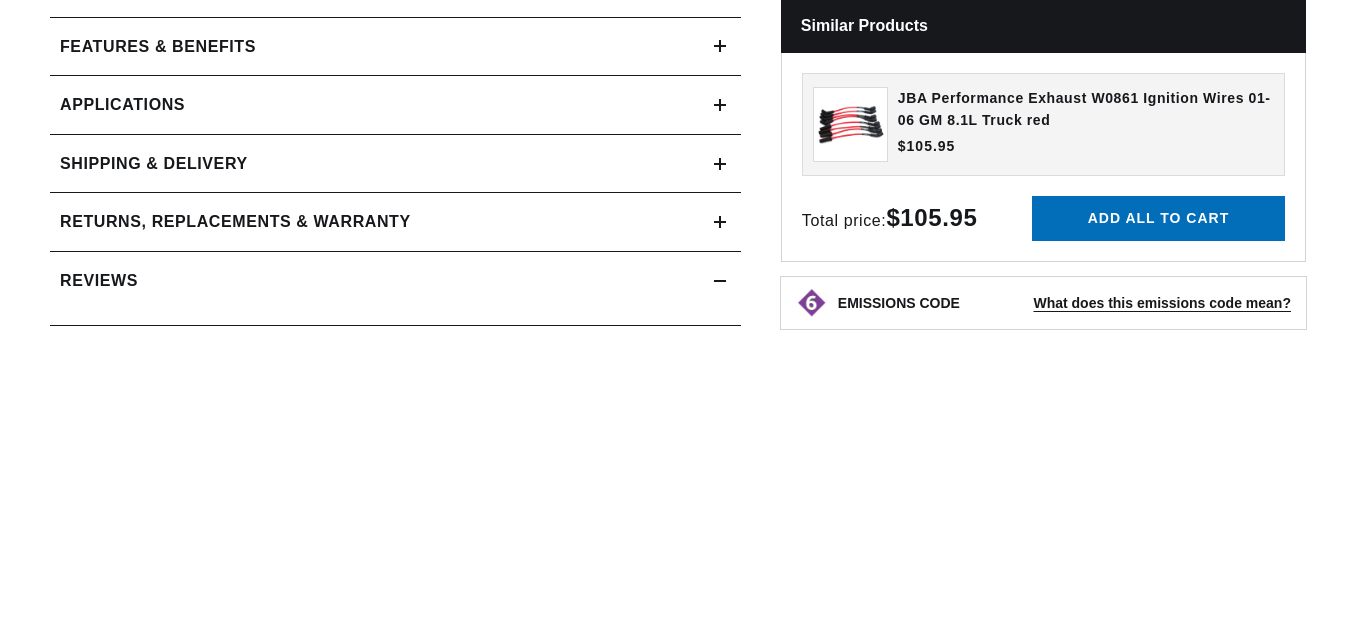 scroll, scrollTop: 1000, scrollLeft: 0, axis: vertical 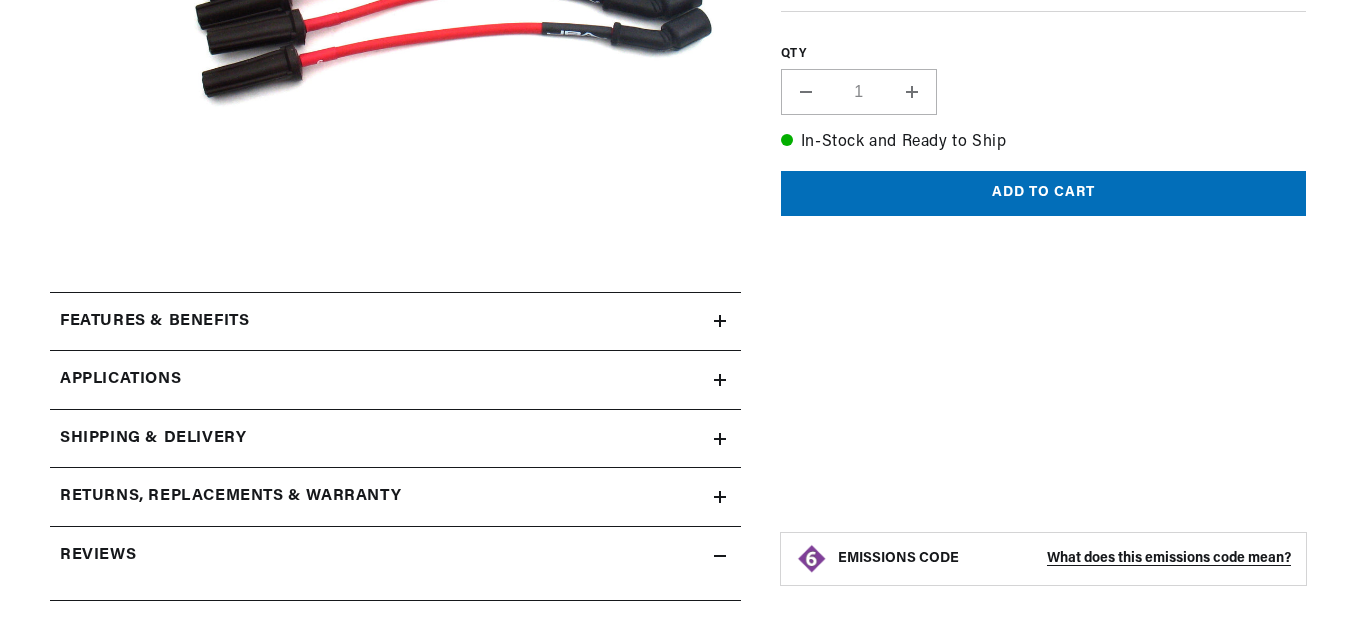 click 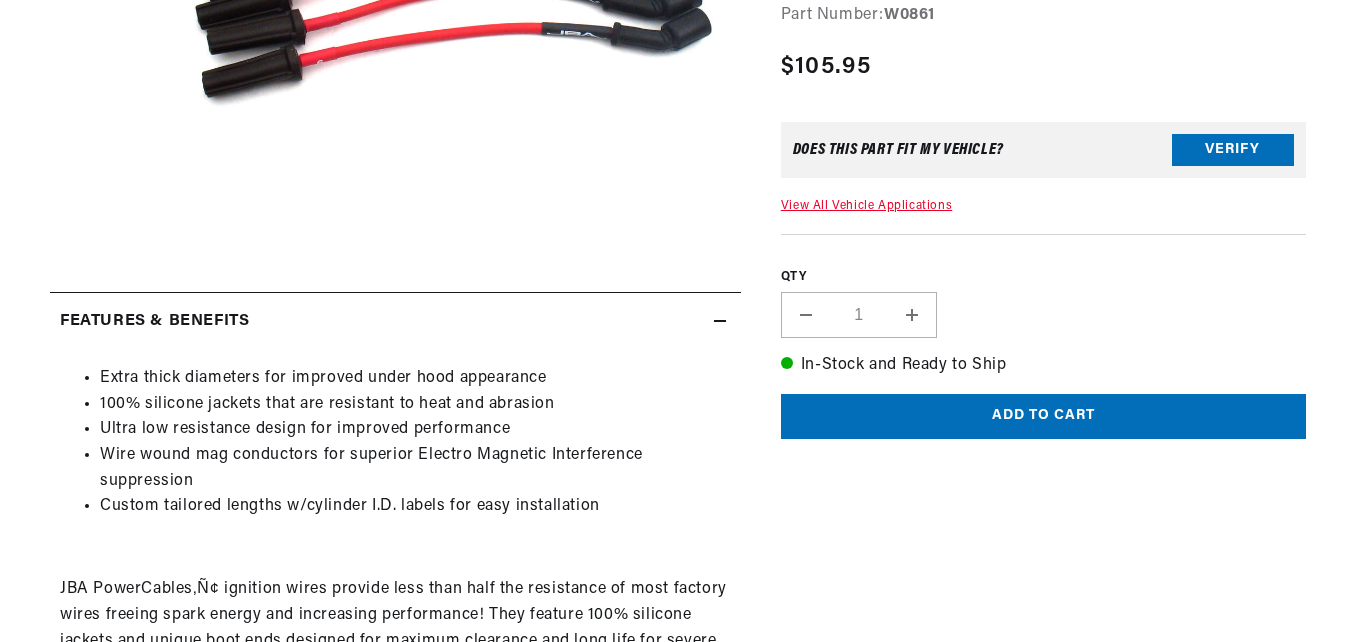 scroll, scrollTop: 0, scrollLeft: 0, axis: both 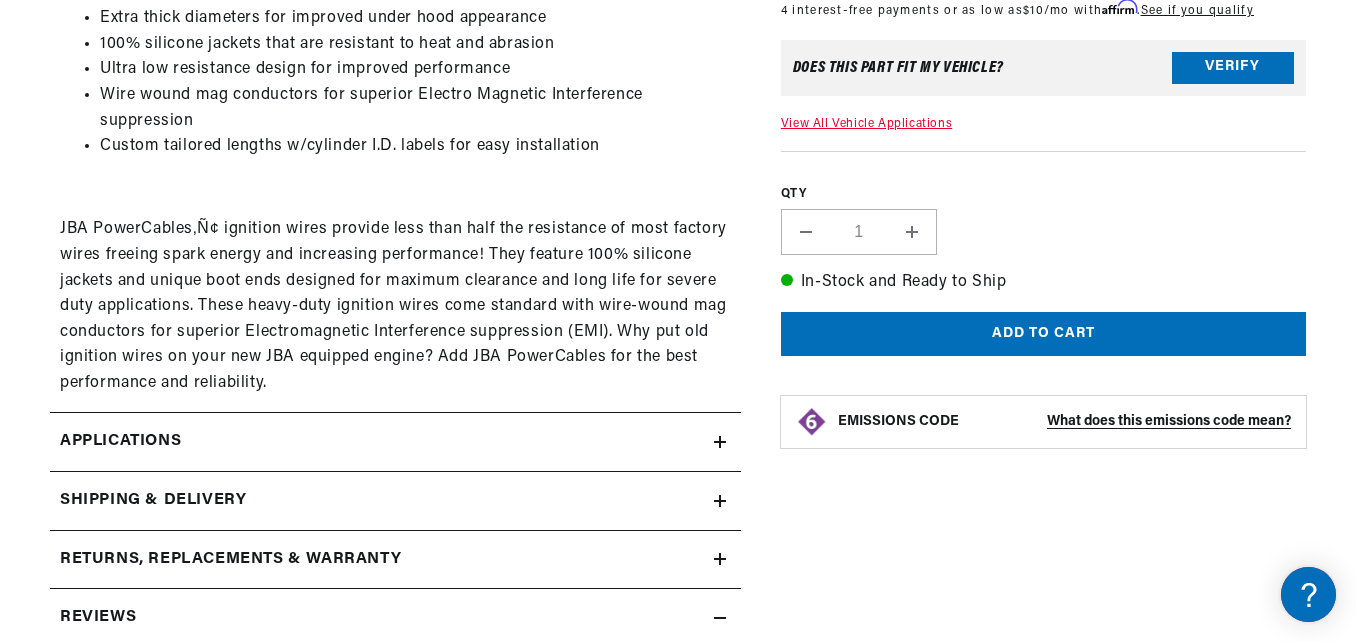 click 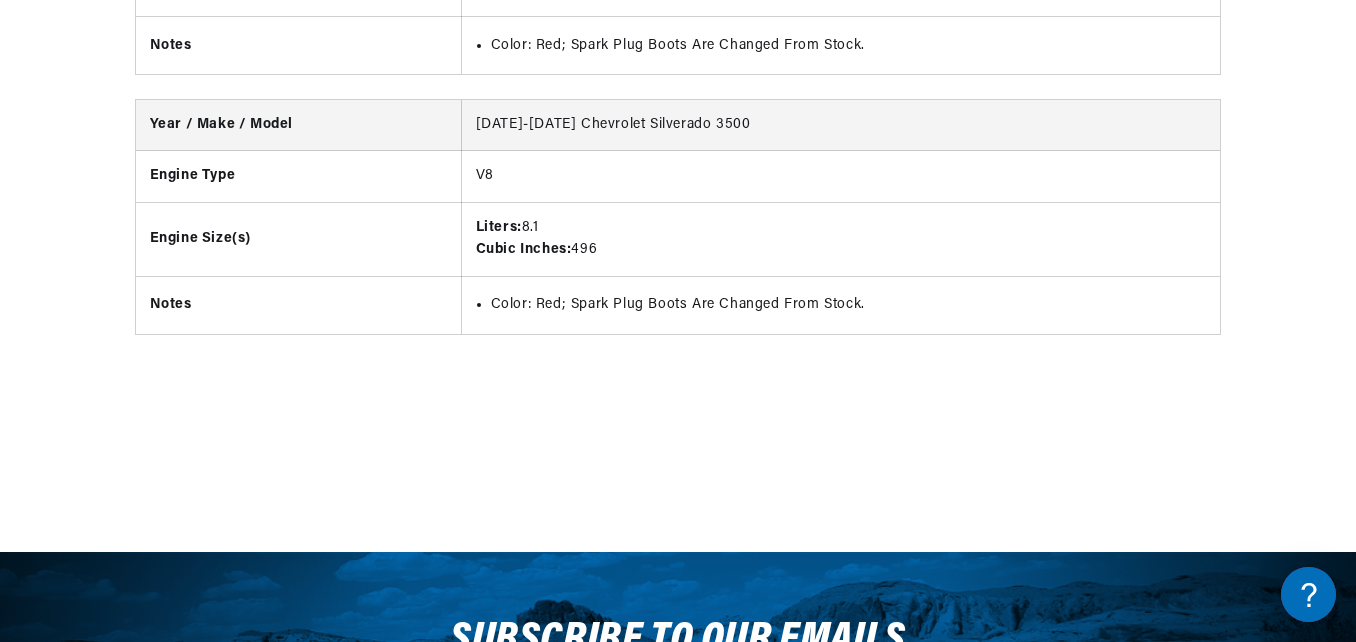 scroll, scrollTop: 2951, scrollLeft: 0, axis: vertical 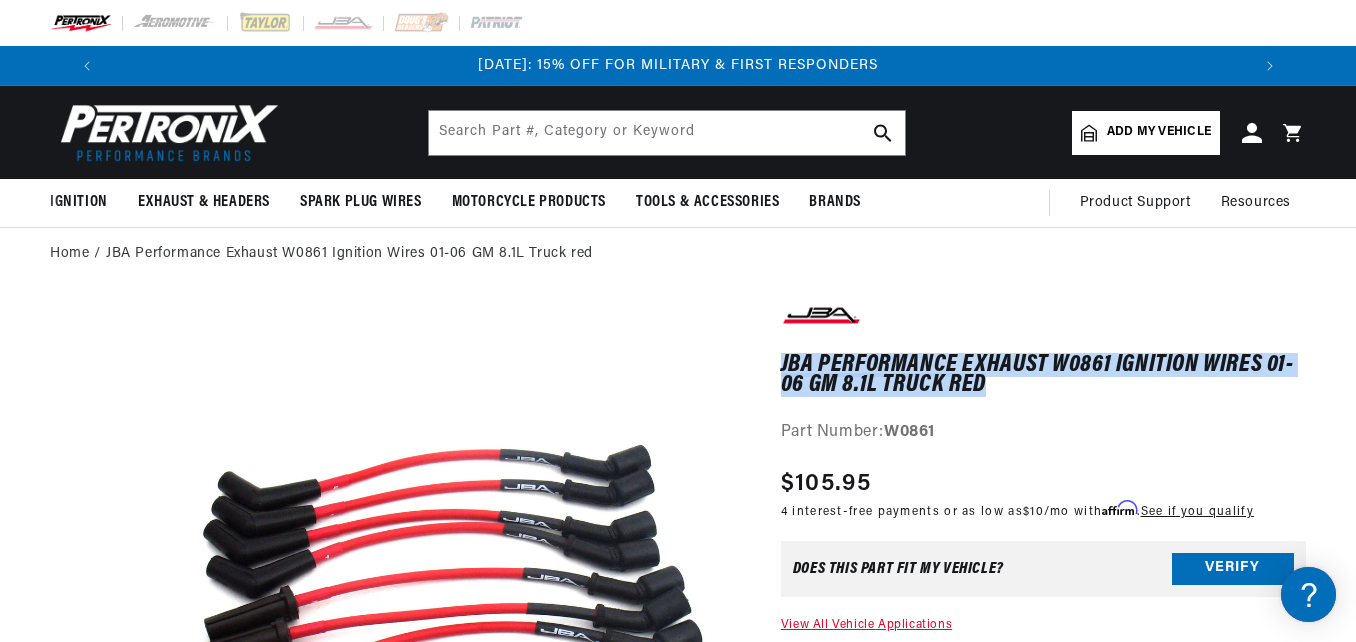 drag, startPoint x: 783, startPoint y: 363, endPoint x: 1001, endPoint y: 394, distance: 220.1931 